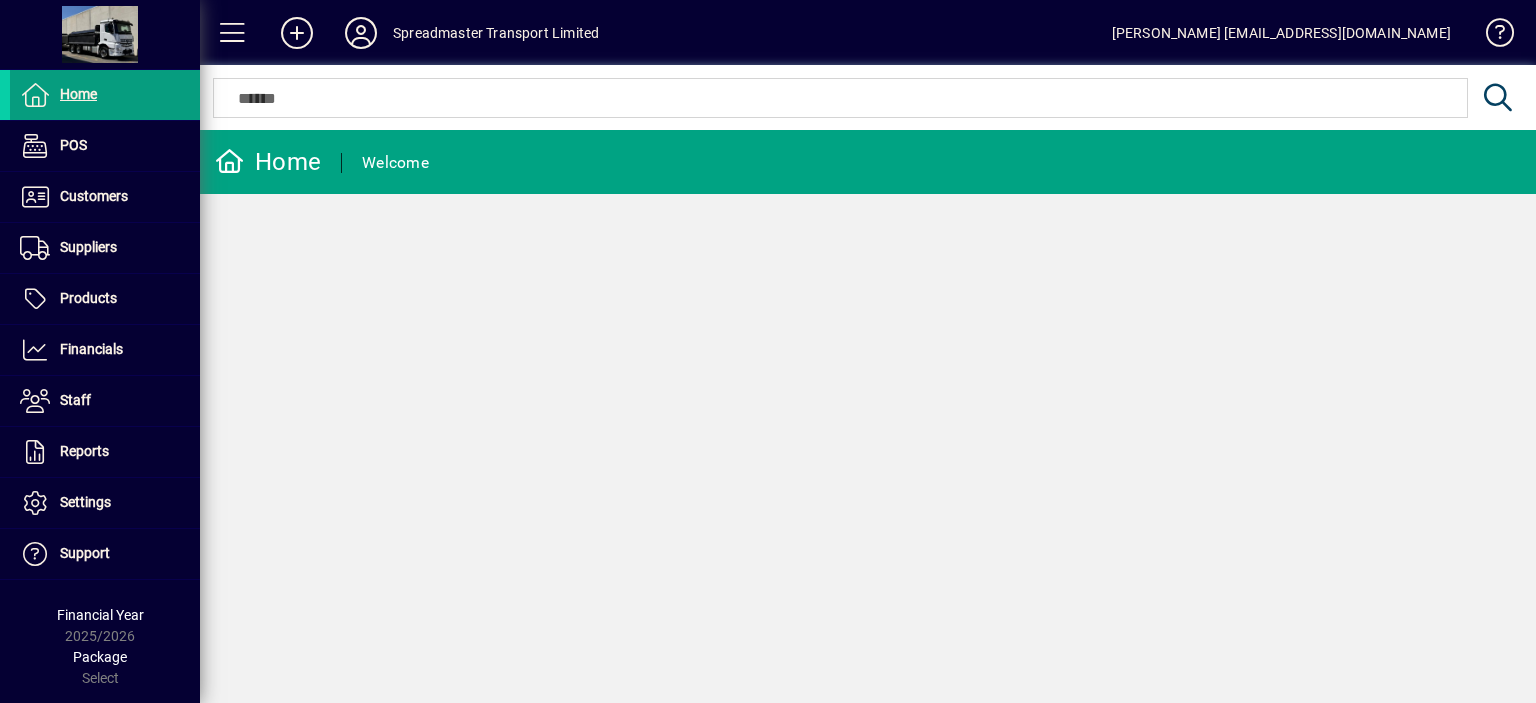 scroll, scrollTop: 0, scrollLeft: 0, axis: both 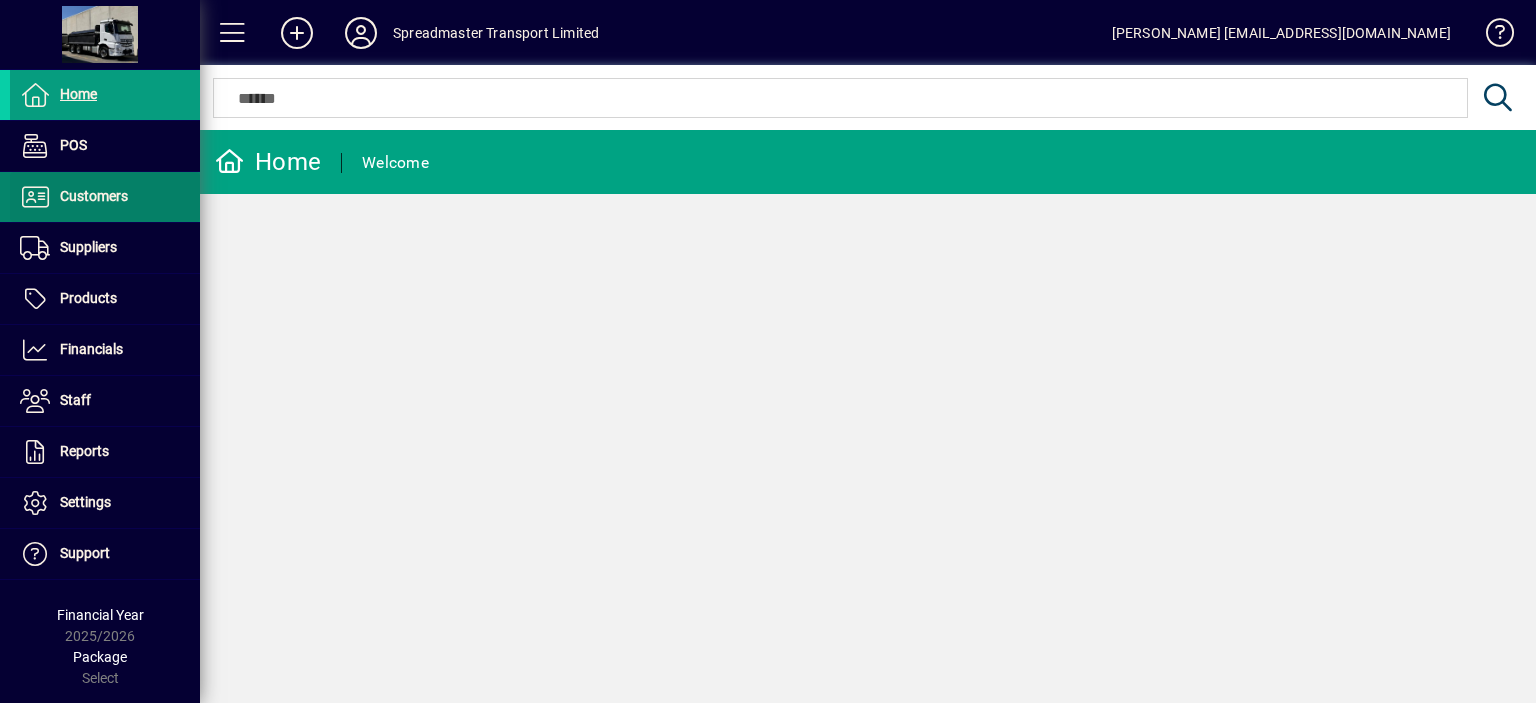 click on "Customers" at bounding box center [94, 196] 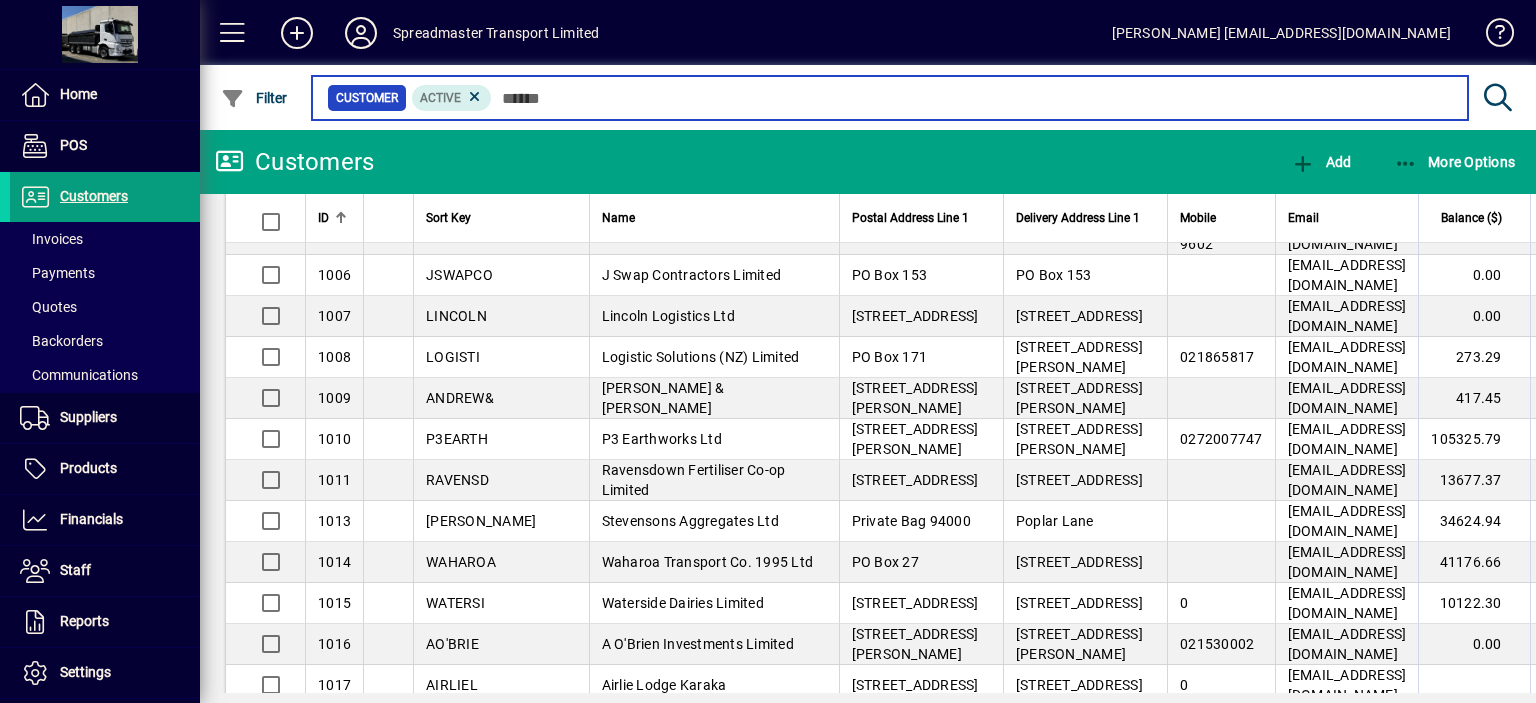 scroll, scrollTop: 0, scrollLeft: 0, axis: both 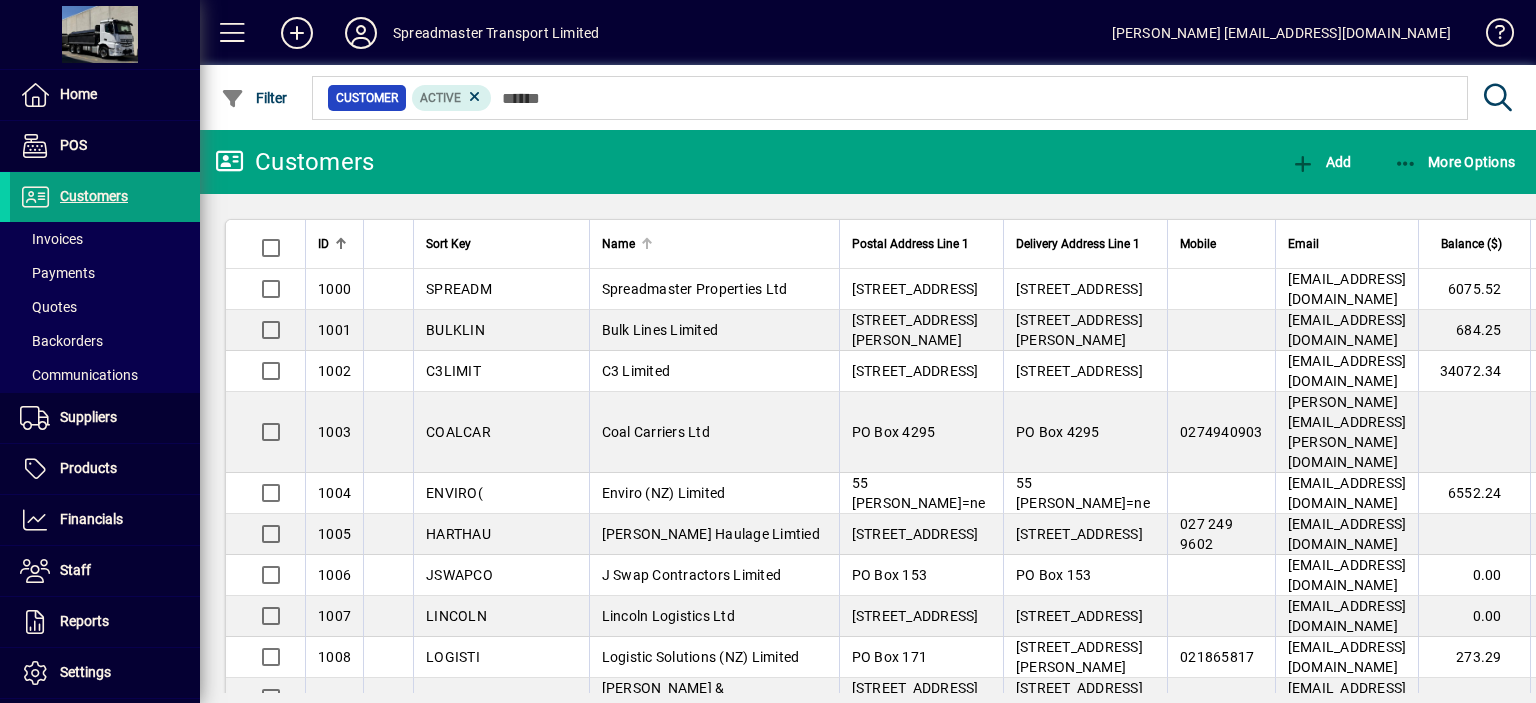 click at bounding box center [645, 241] 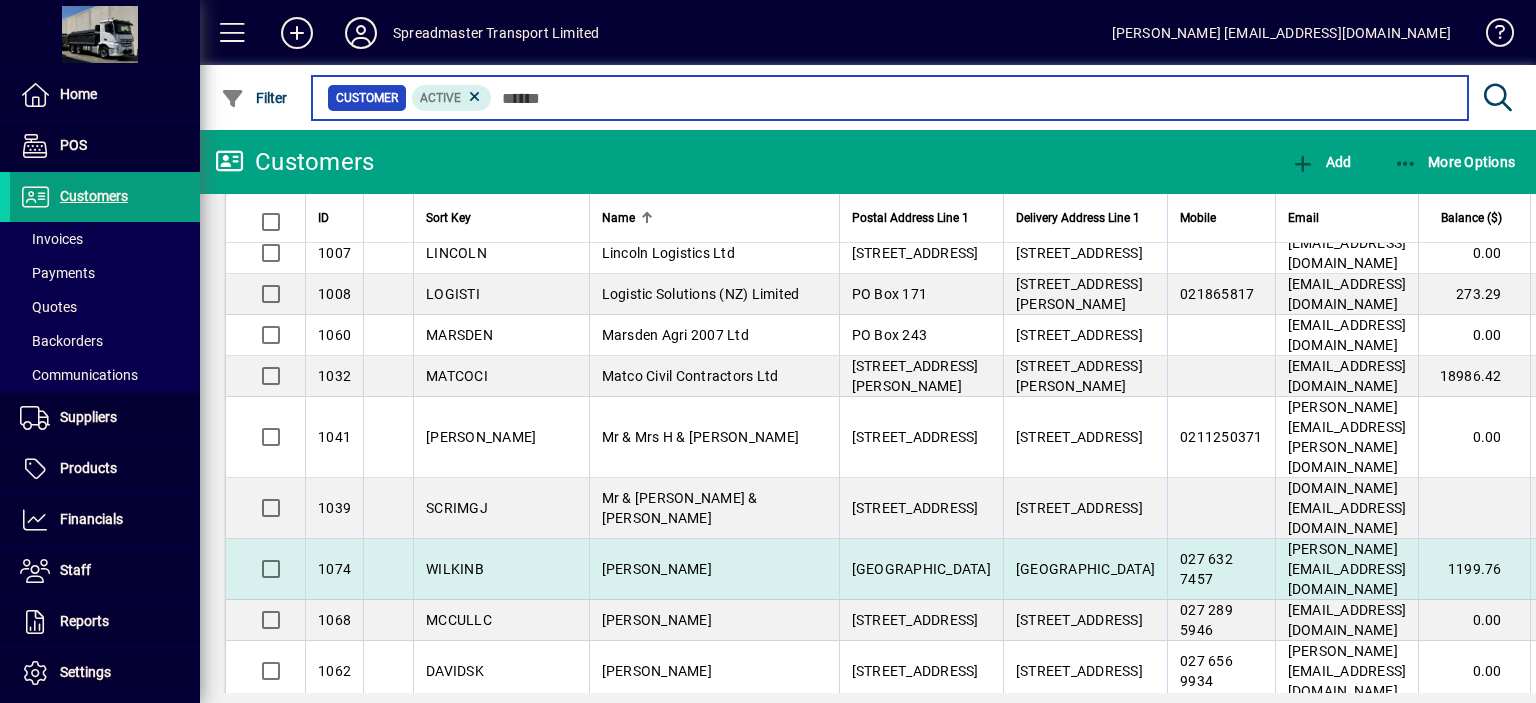 scroll, scrollTop: 1500, scrollLeft: 0, axis: vertical 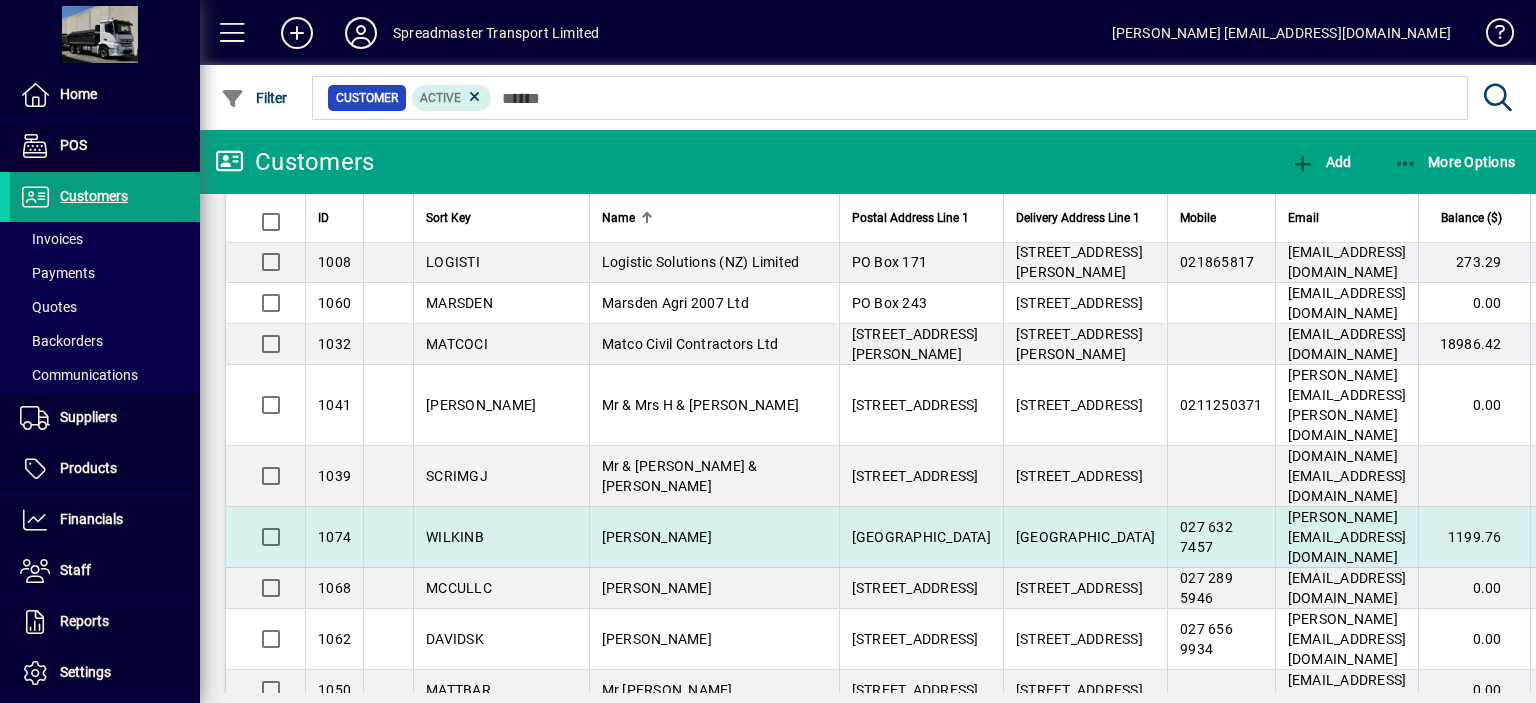 click on "[PERSON_NAME]" at bounding box center [657, 537] 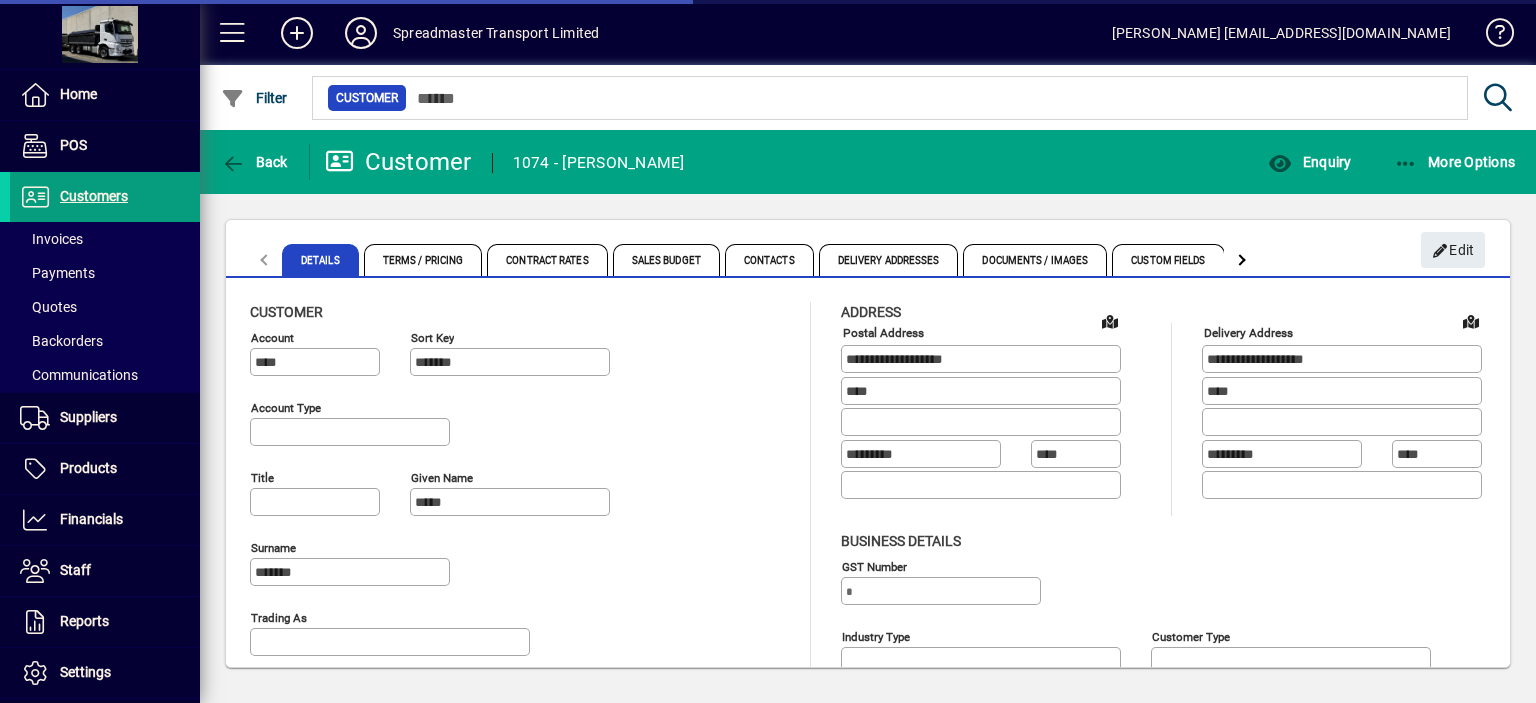 type on "**********" 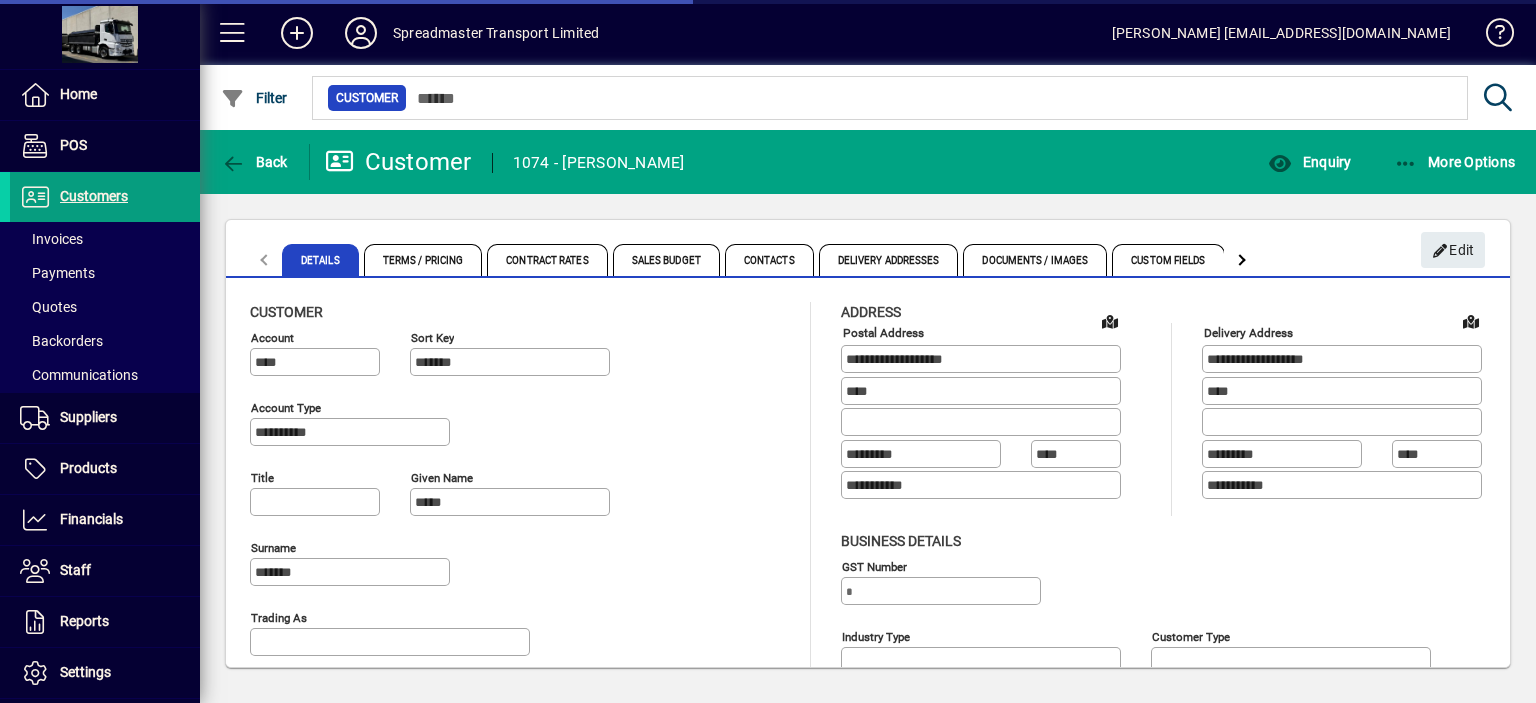type on "**" 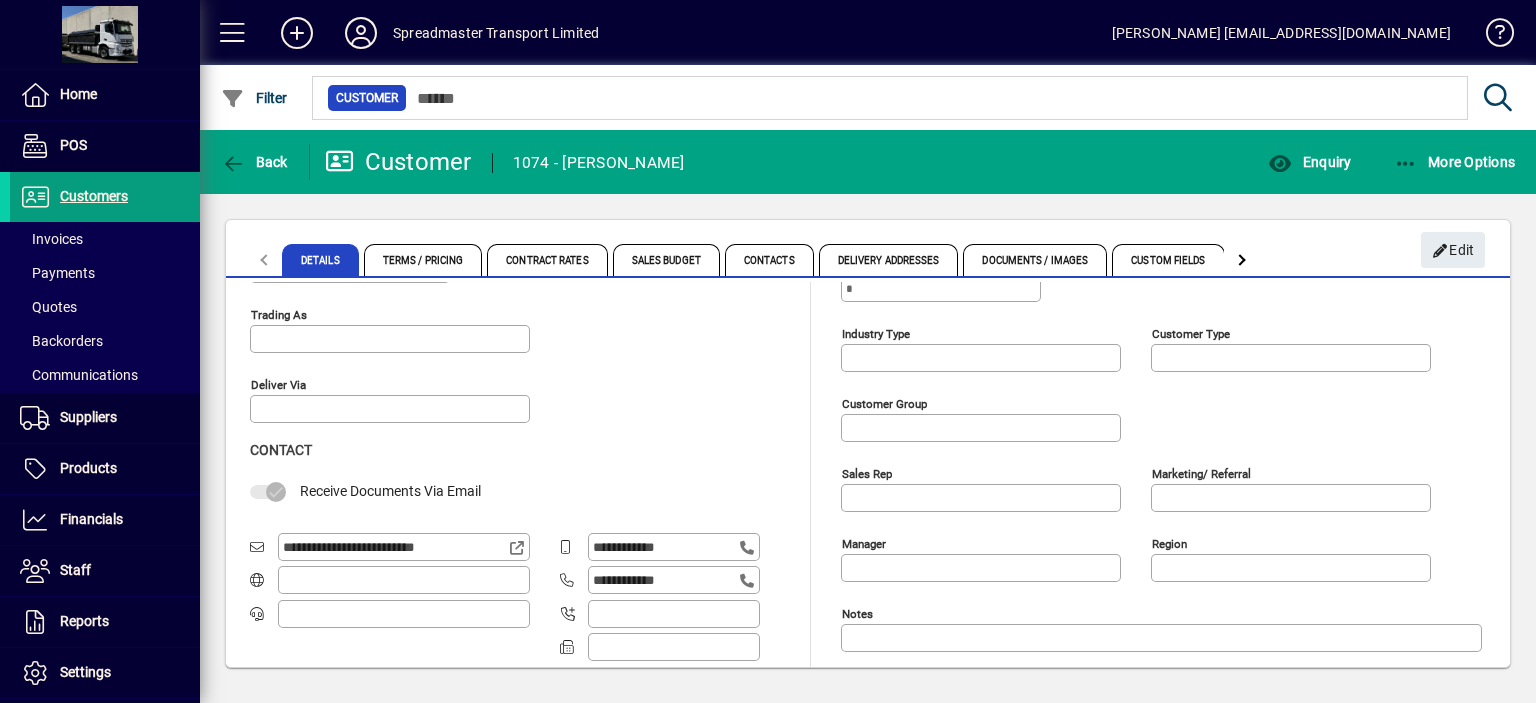scroll, scrollTop: 400, scrollLeft: 0, axis: vertical 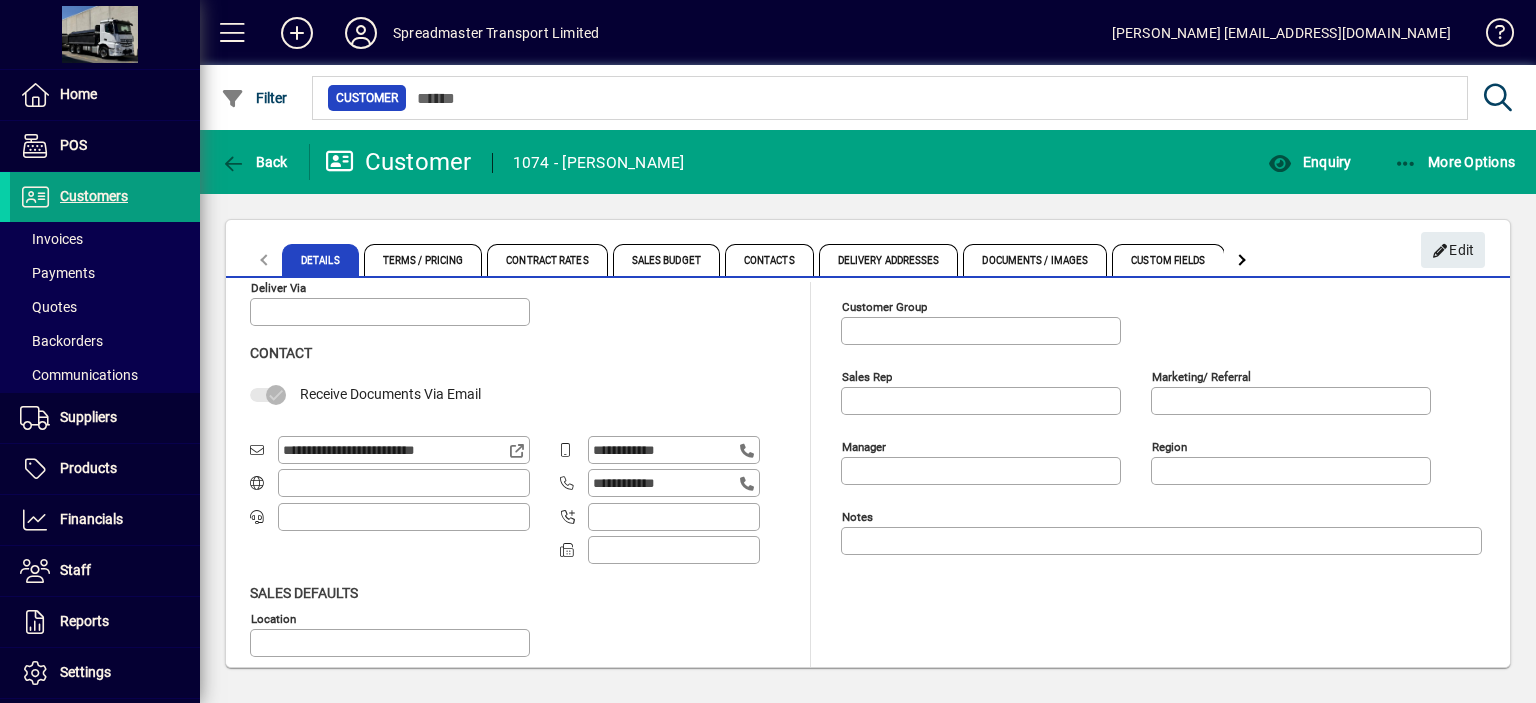 drag, startPoint x: 283, startPoint y: 447, endPoint x: 463, endPoint y: 455, distance: 180.17769 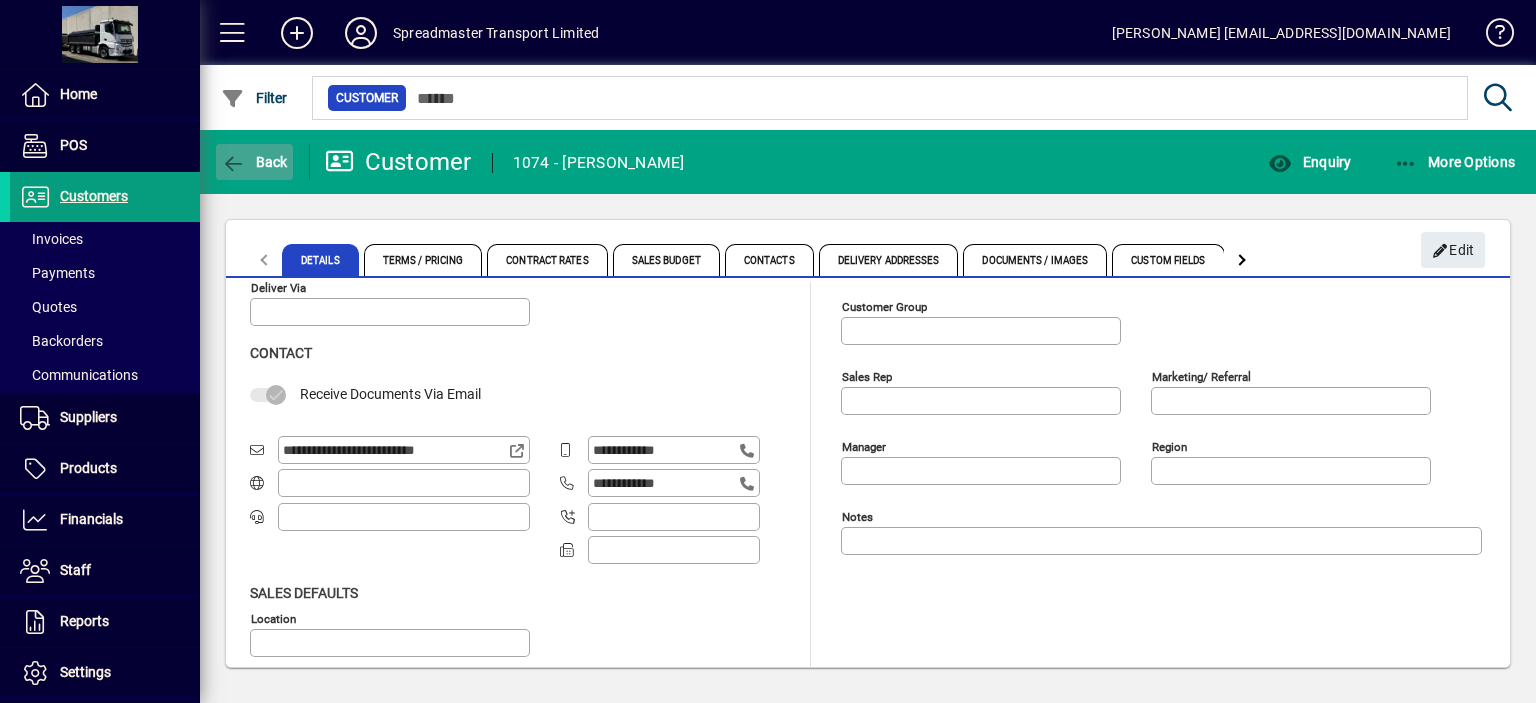 click on "Back" 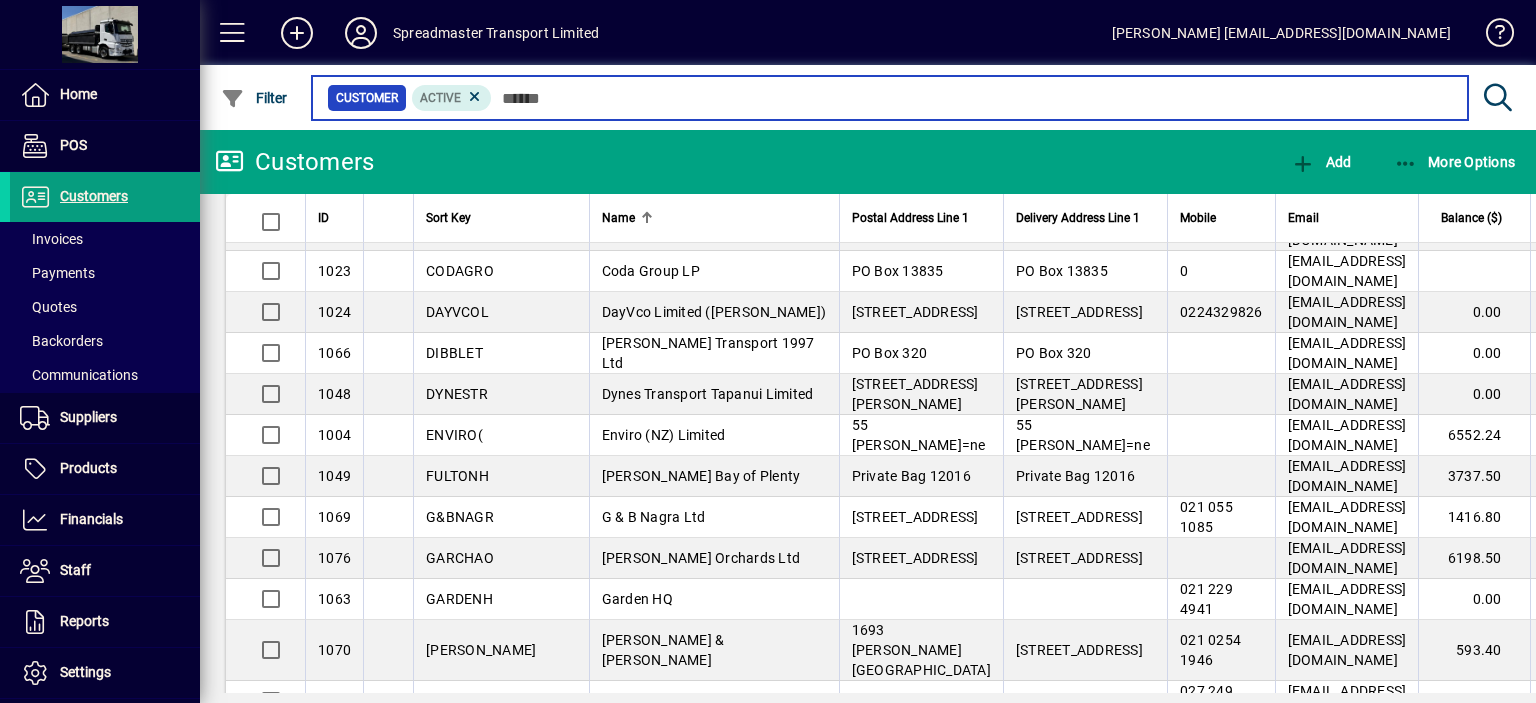 scroll, scrollTop: 700, scrollLeft: 0, axis: vertical 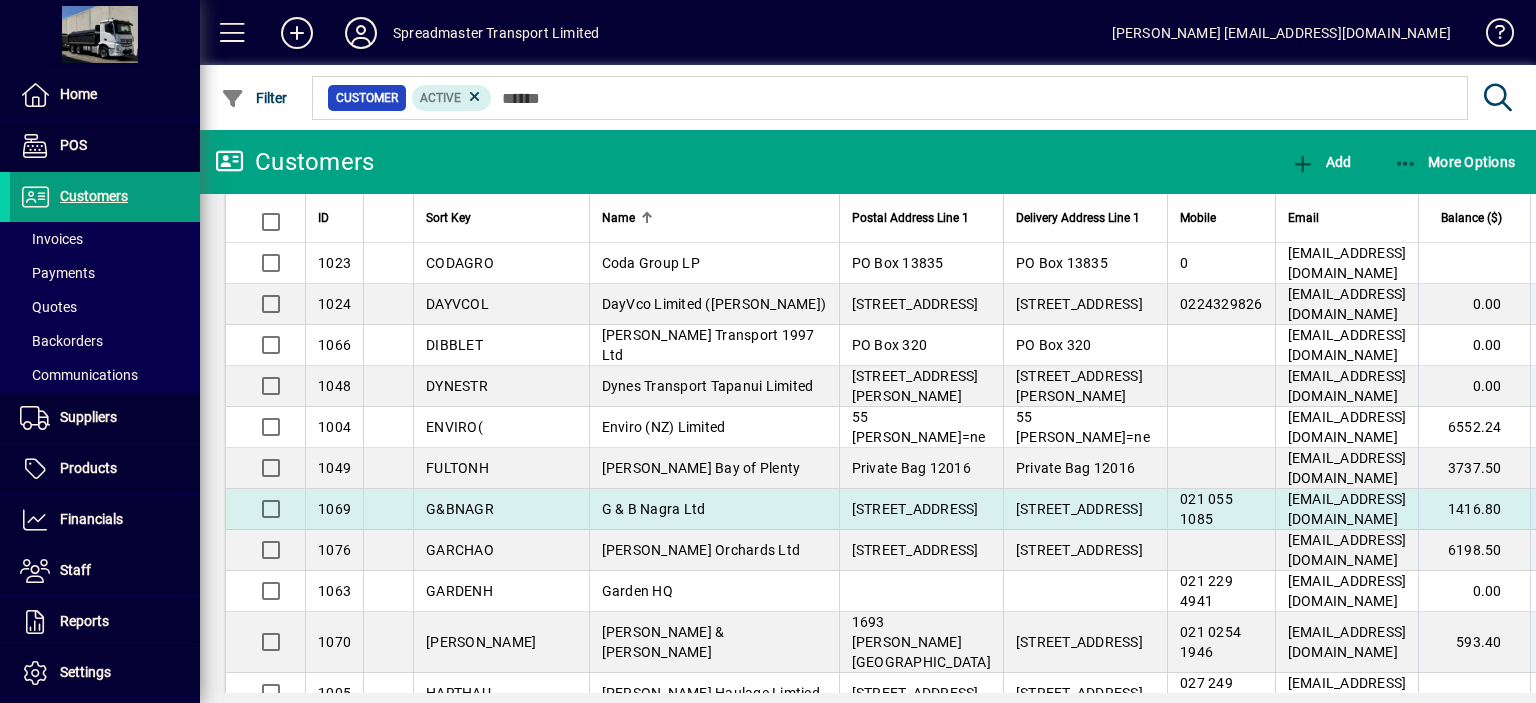click on "G & B Nagra Ltd" at bounding box center [714, 509] 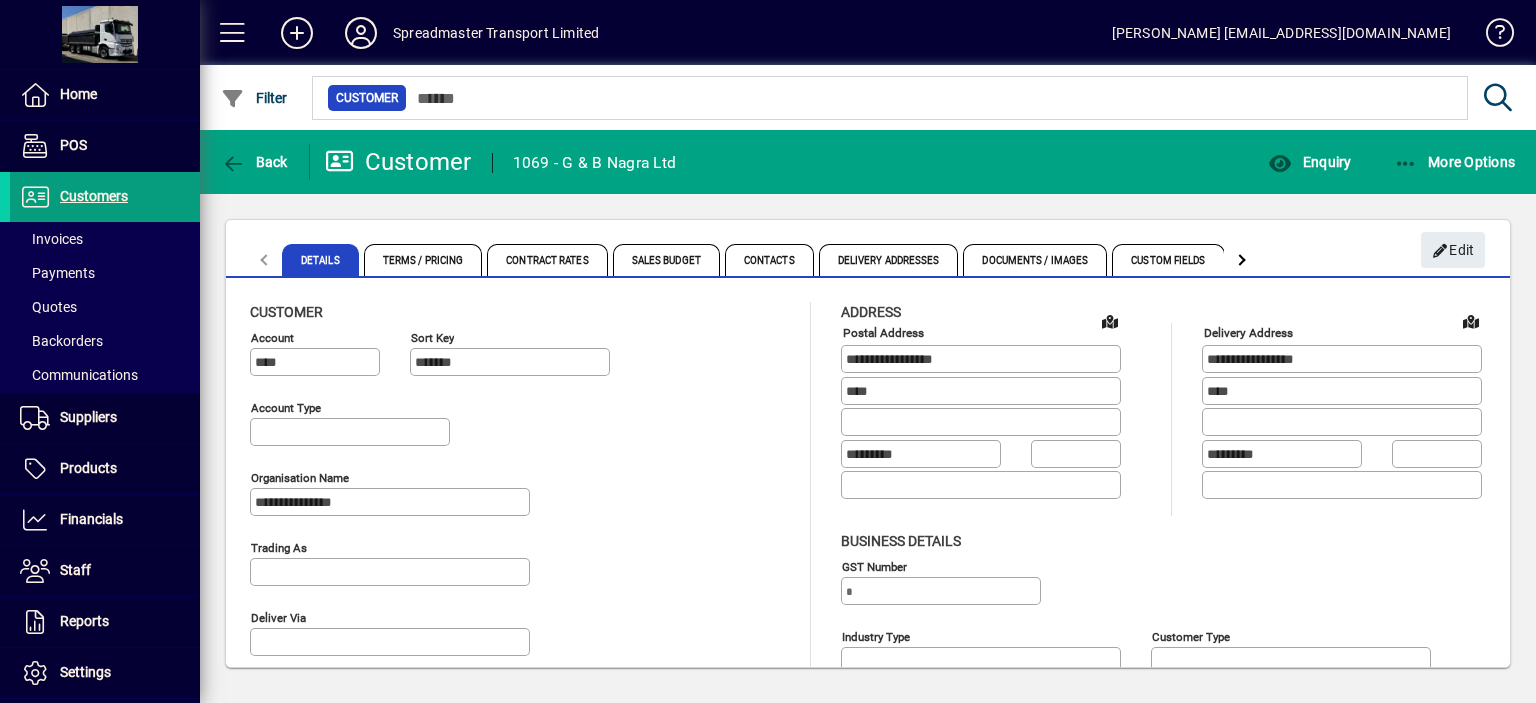 type on "**********" 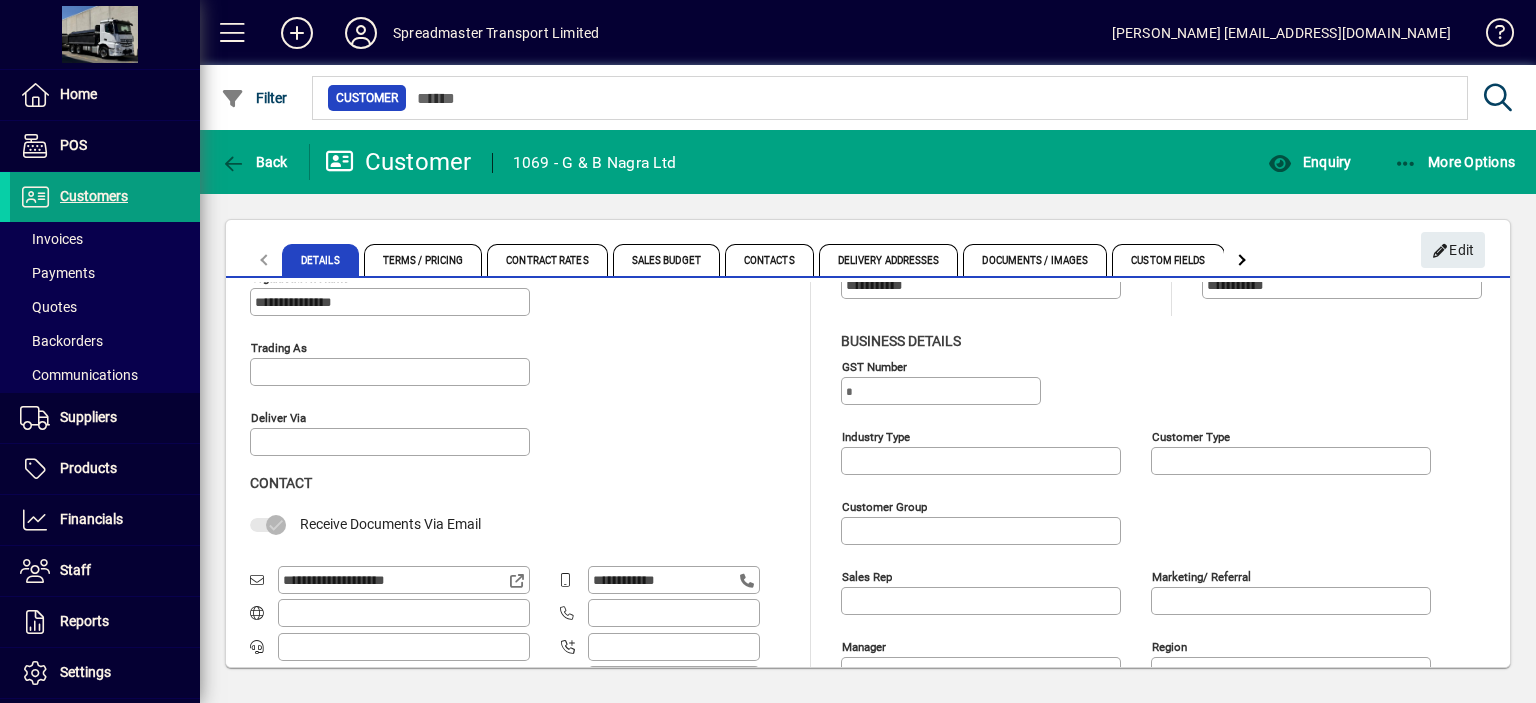 scroll, scrollTop: 300, scrollLeft: 0, axis: vertical 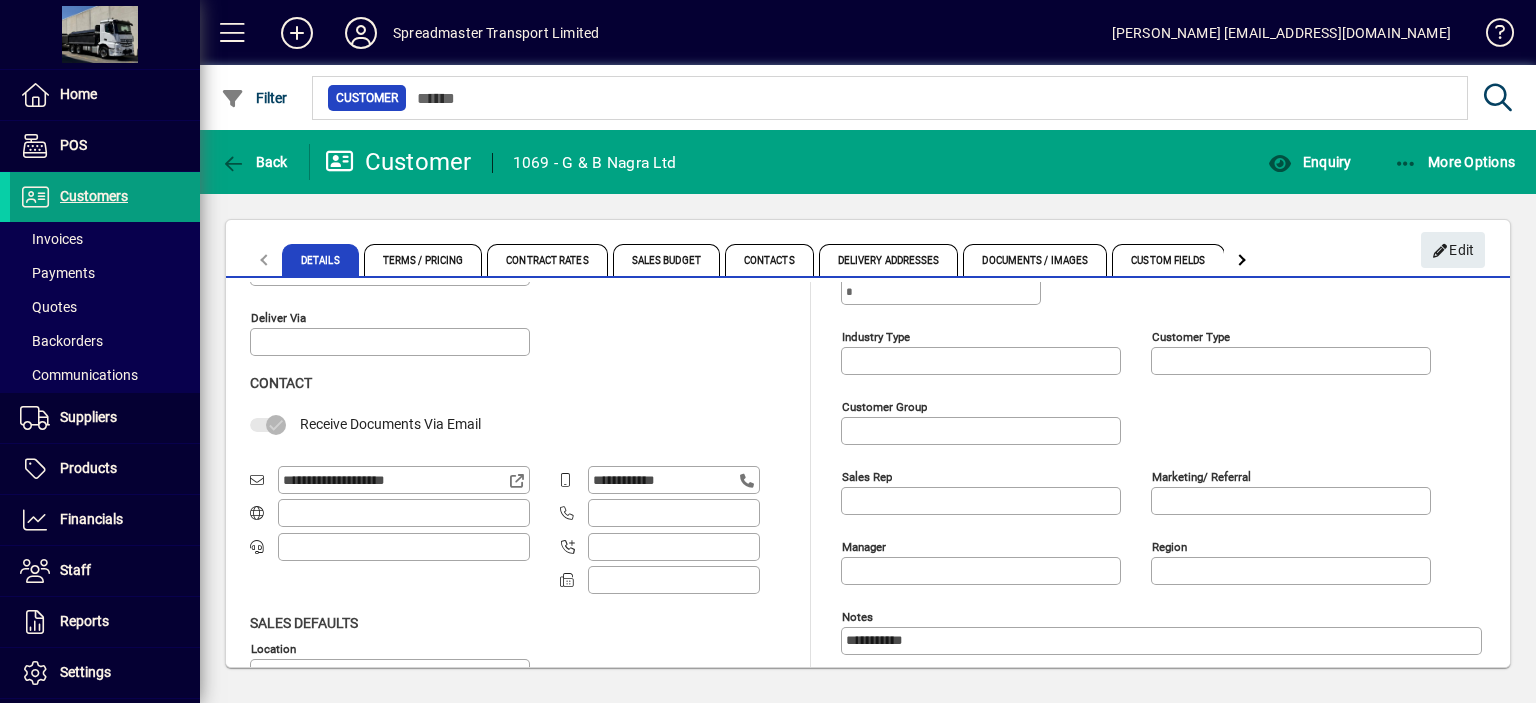 drag, startPoint x: 442, startPoint y: 481, endPoint x: 273, endPoint y: 472, distance: 169.23947 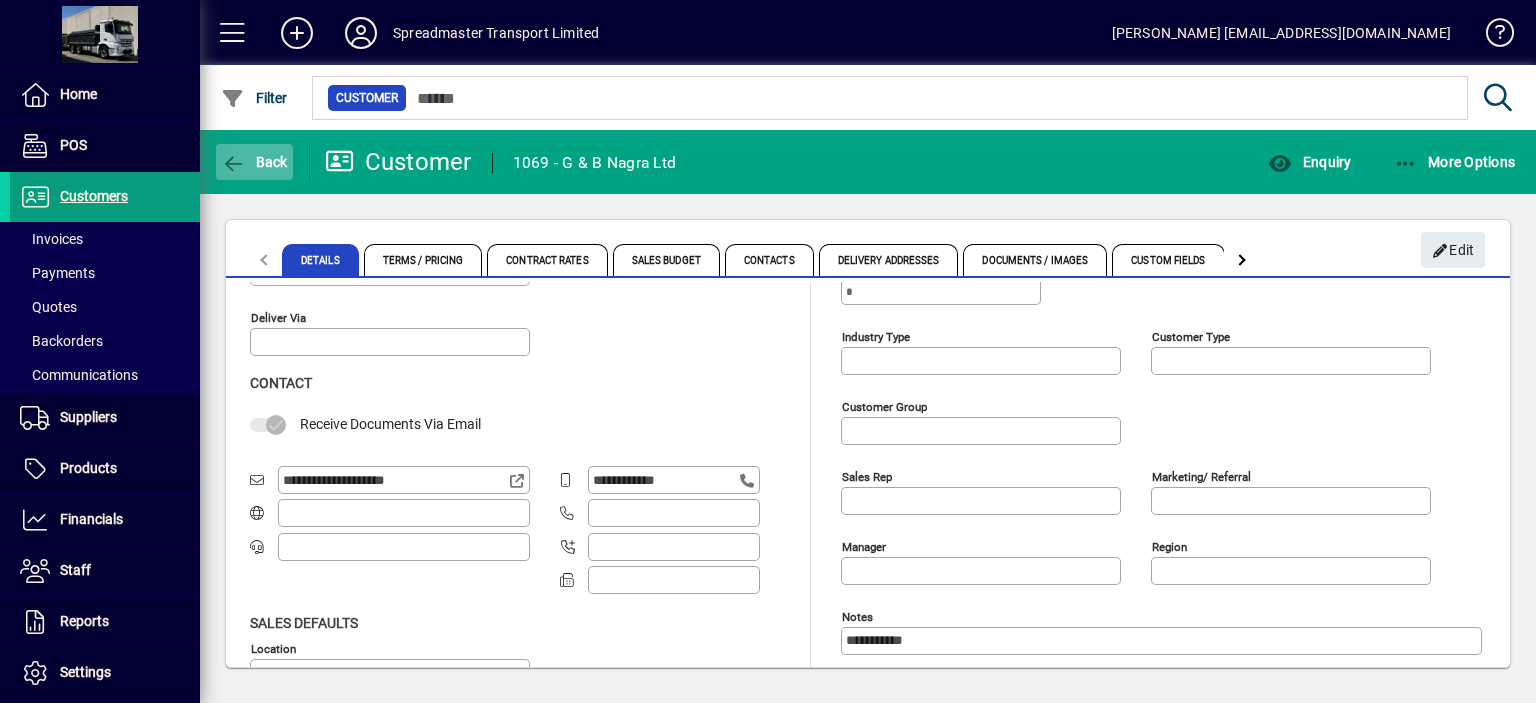 click on "Back" 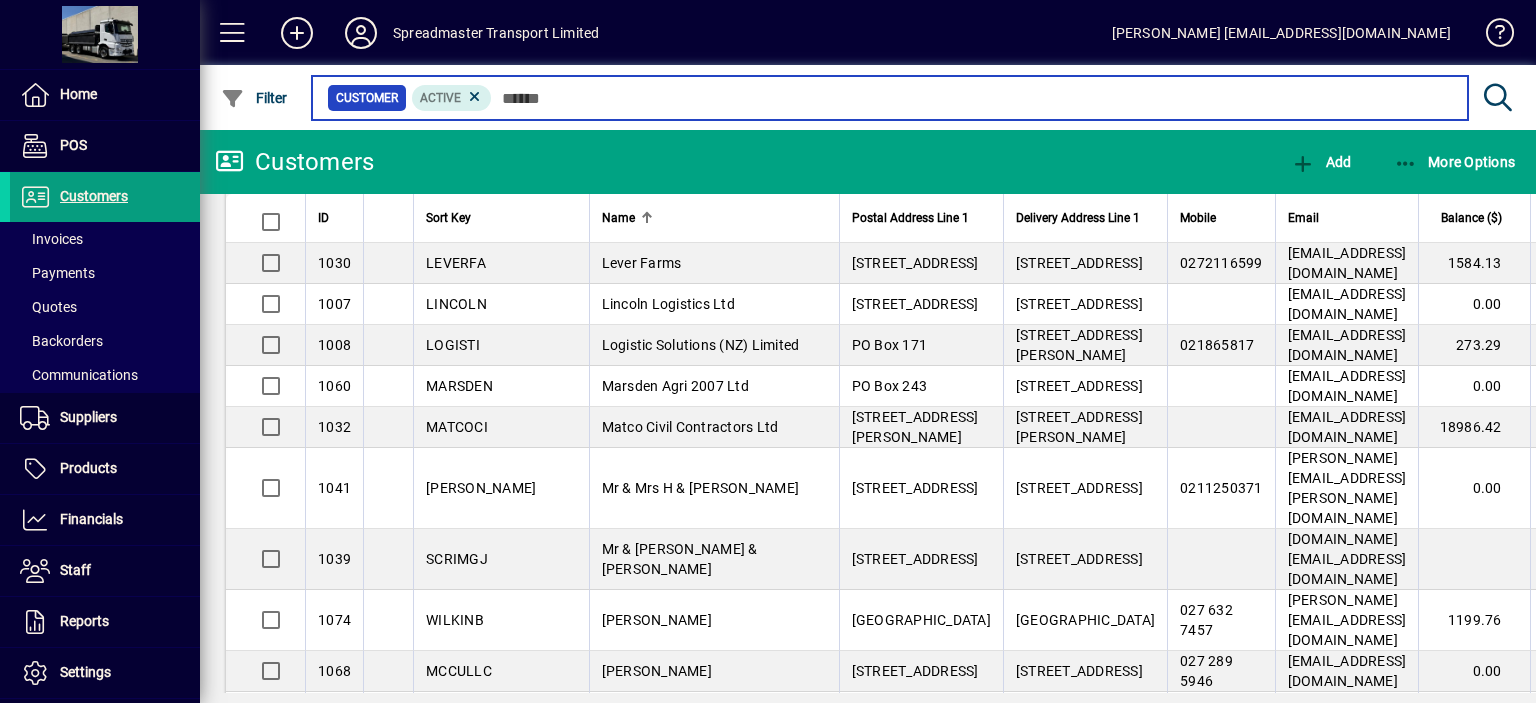 scroll, scrollTop: 1400, scrollLeft: 0, axis: vertical 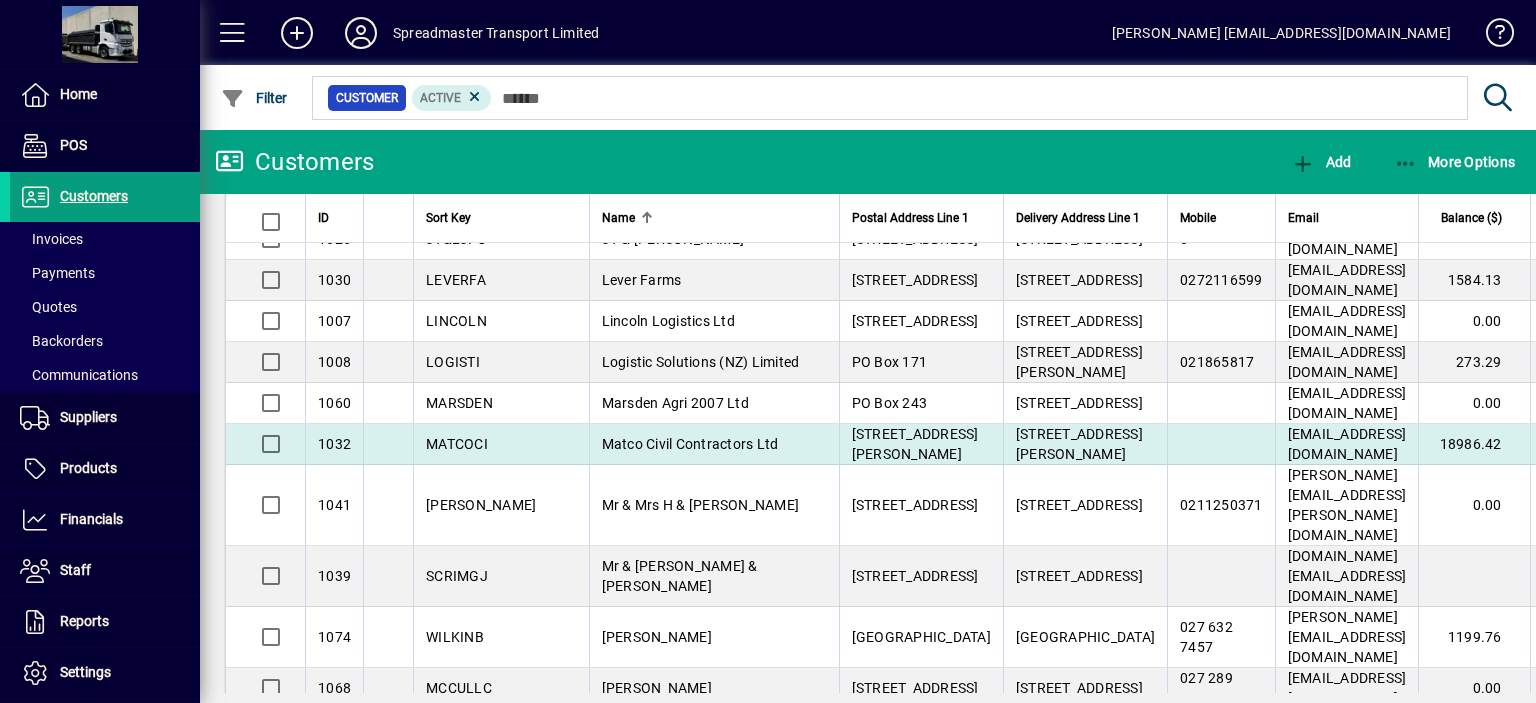 click on "Matco Civil Contractors Ltd" at bounding box center (690, 444) 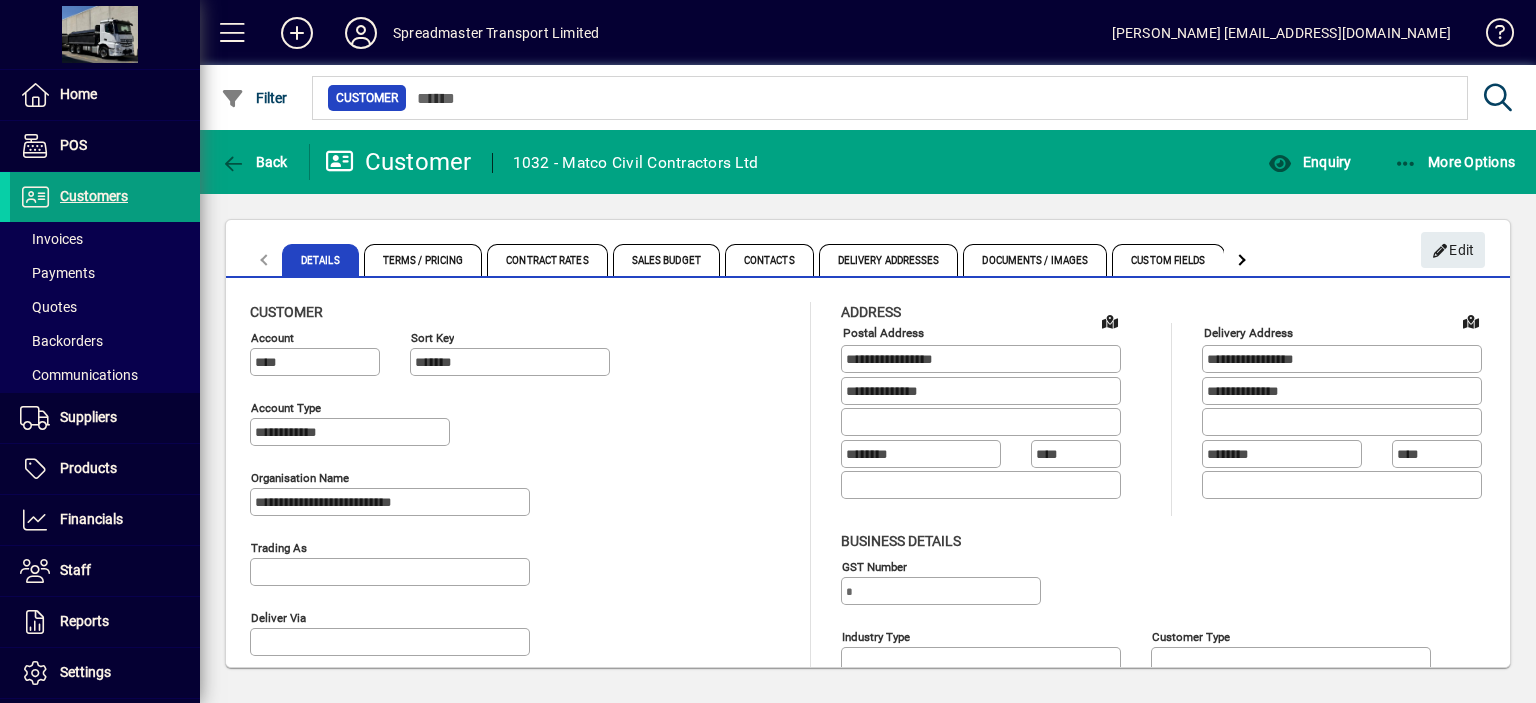 type on "**********" 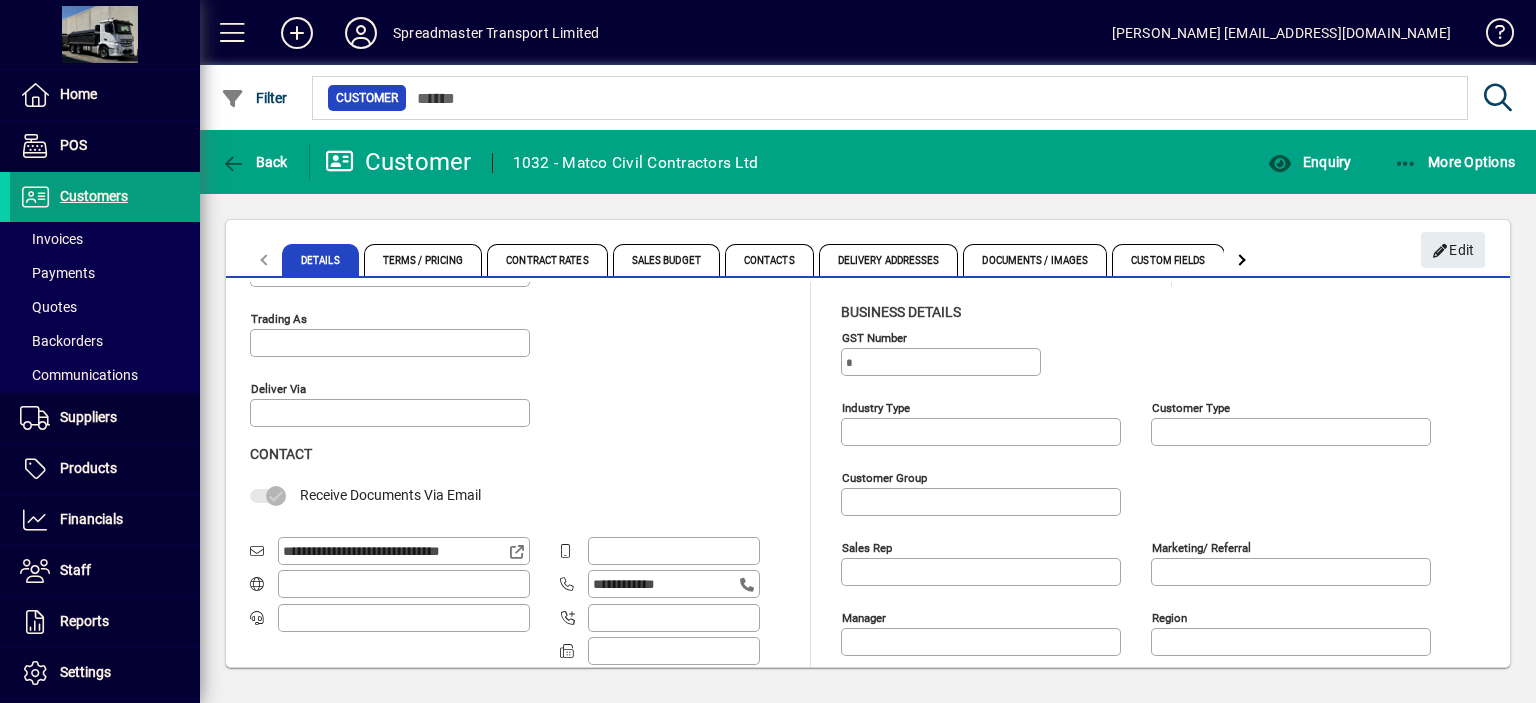 scroll, scrollTop: 300, scrollLeft: 0, axis: vertical 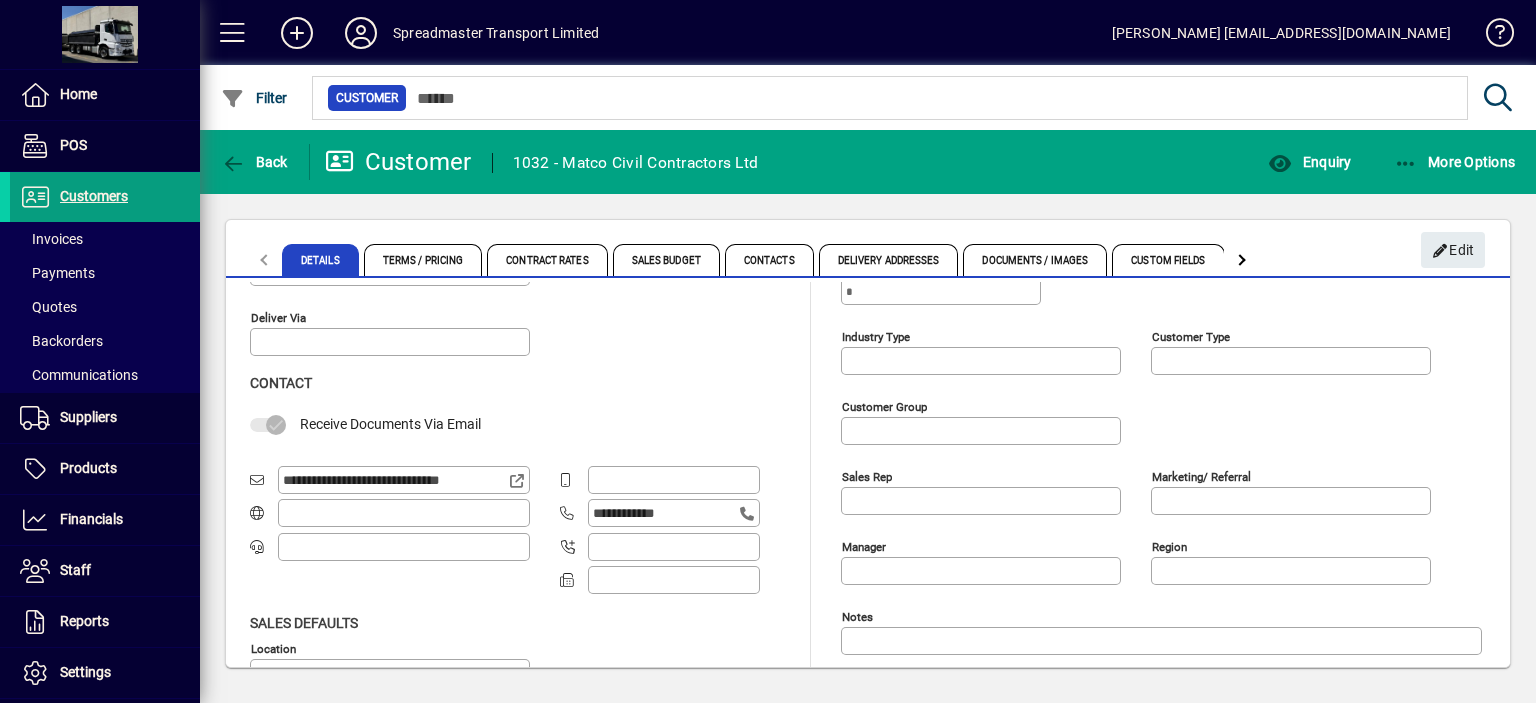 drag, startPoint x: 284, startPoint y: 478, endPoint x: 508, endPoint y: 485, distance: 224.10934 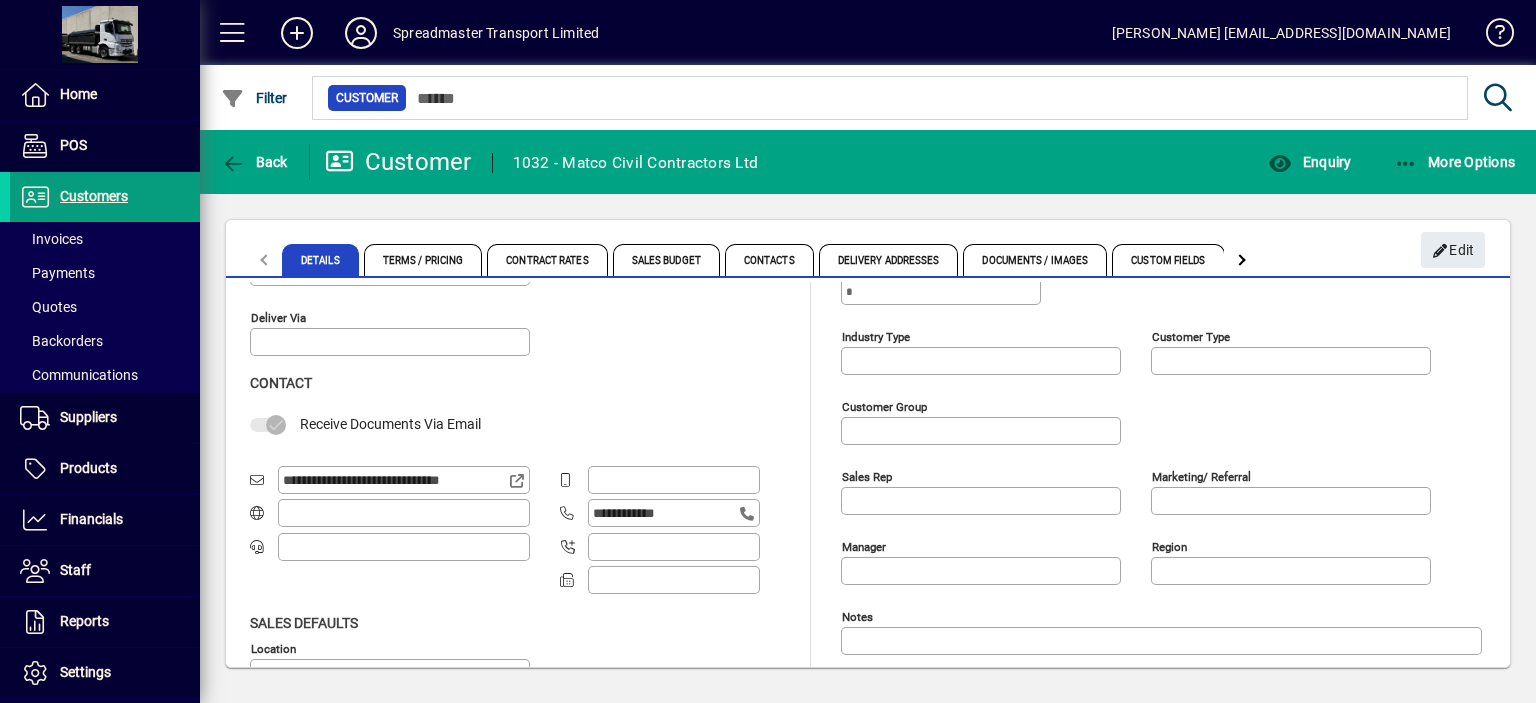 scroll, scrollTop: 0, scrollLeft: 0, axis: both 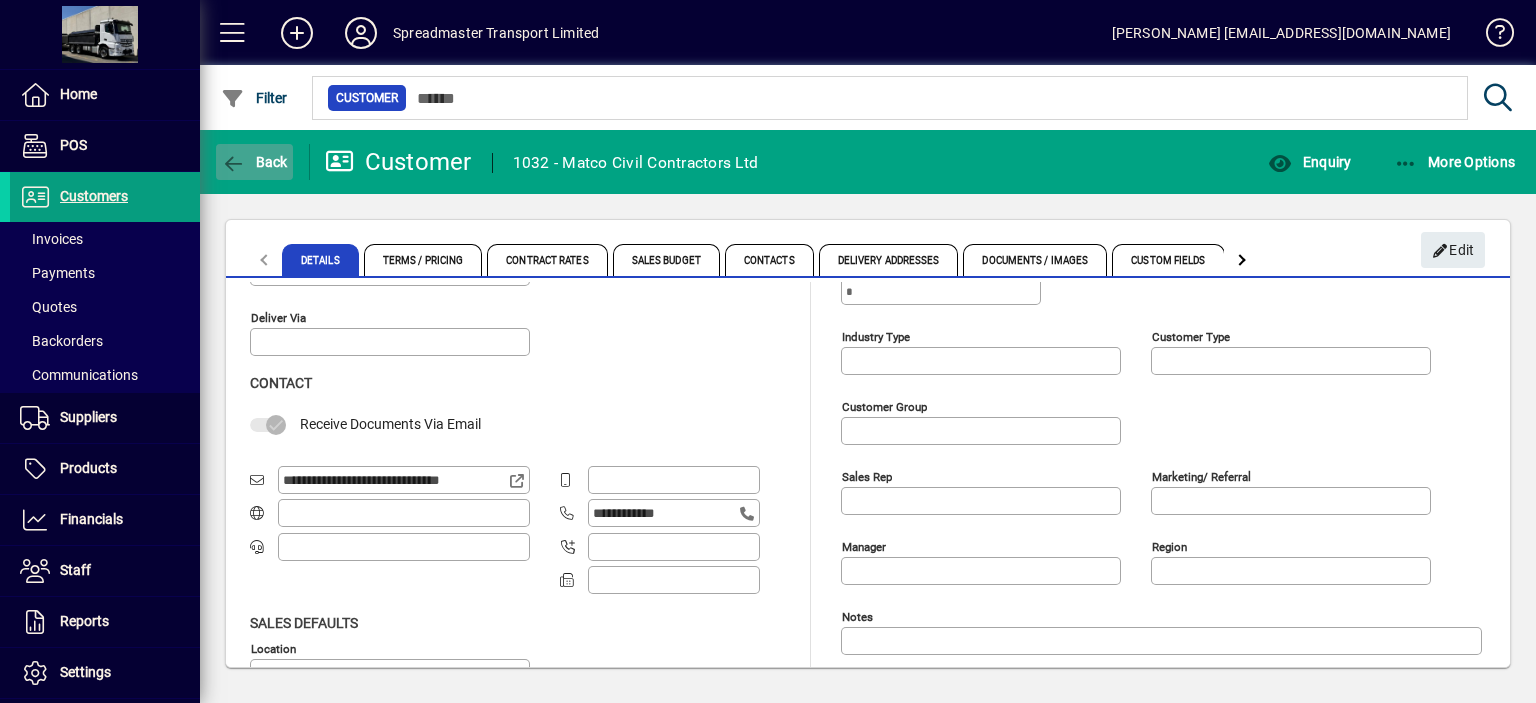 click on "Back" 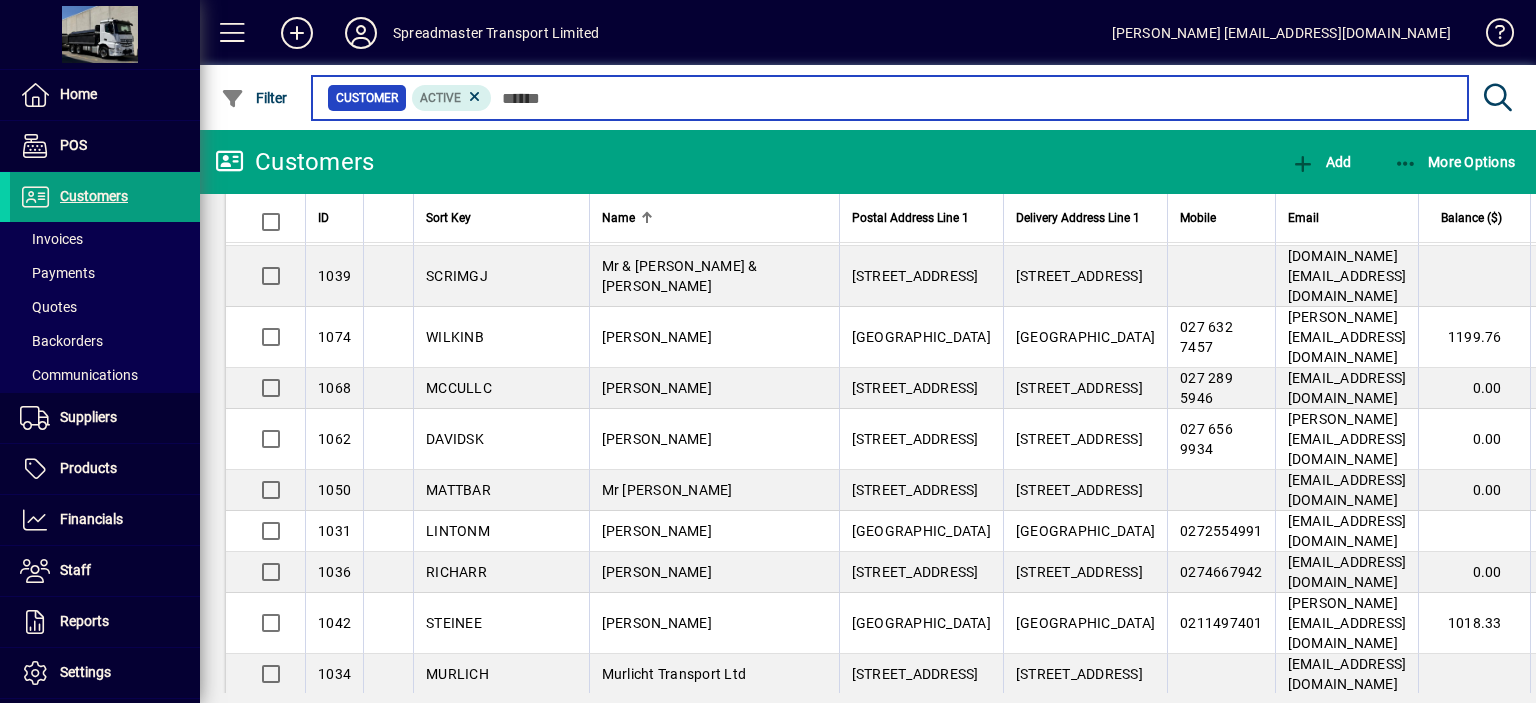 scroll, scrollTop: 1800, scrollLeft: 0, axis: vertical 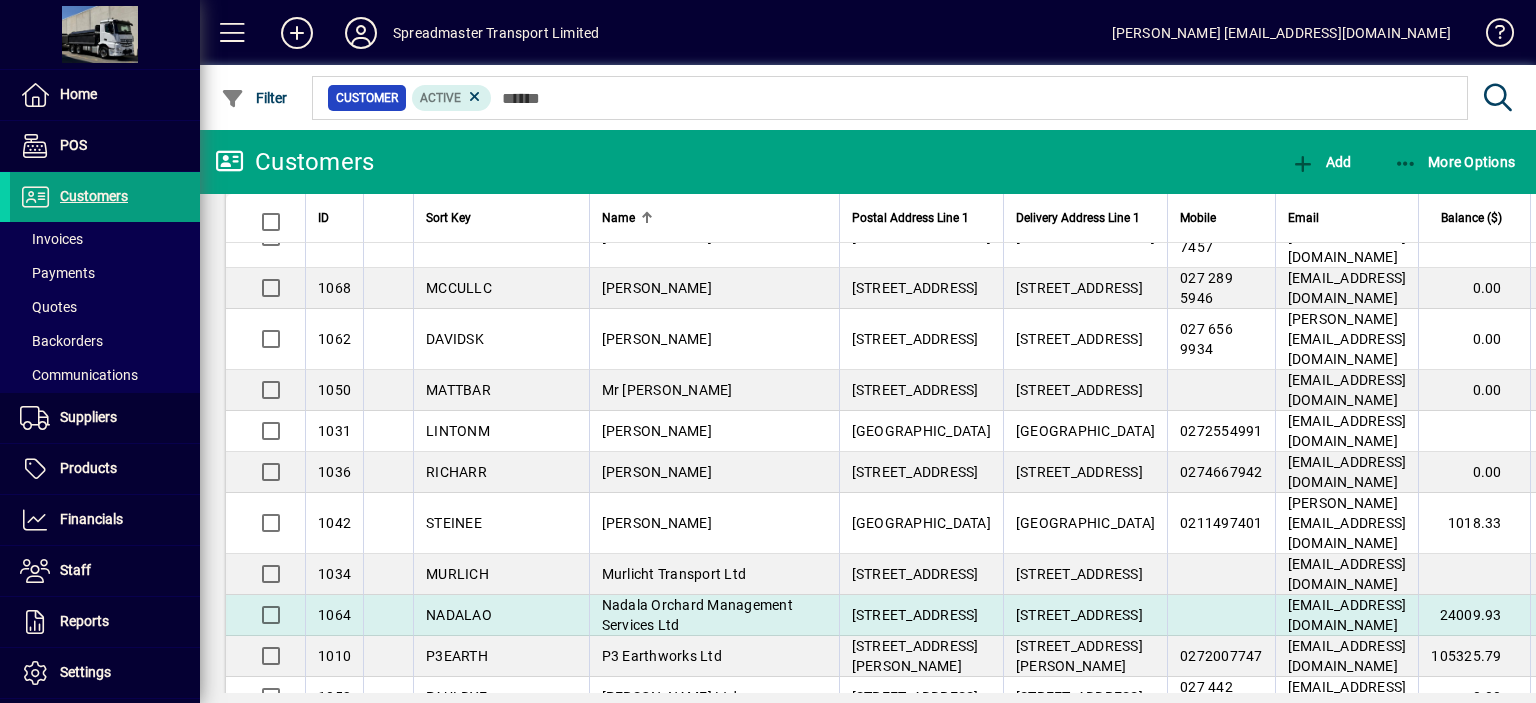 click on "Nadala Orchard Management Services Ltd" at bounding box center (697, 615) 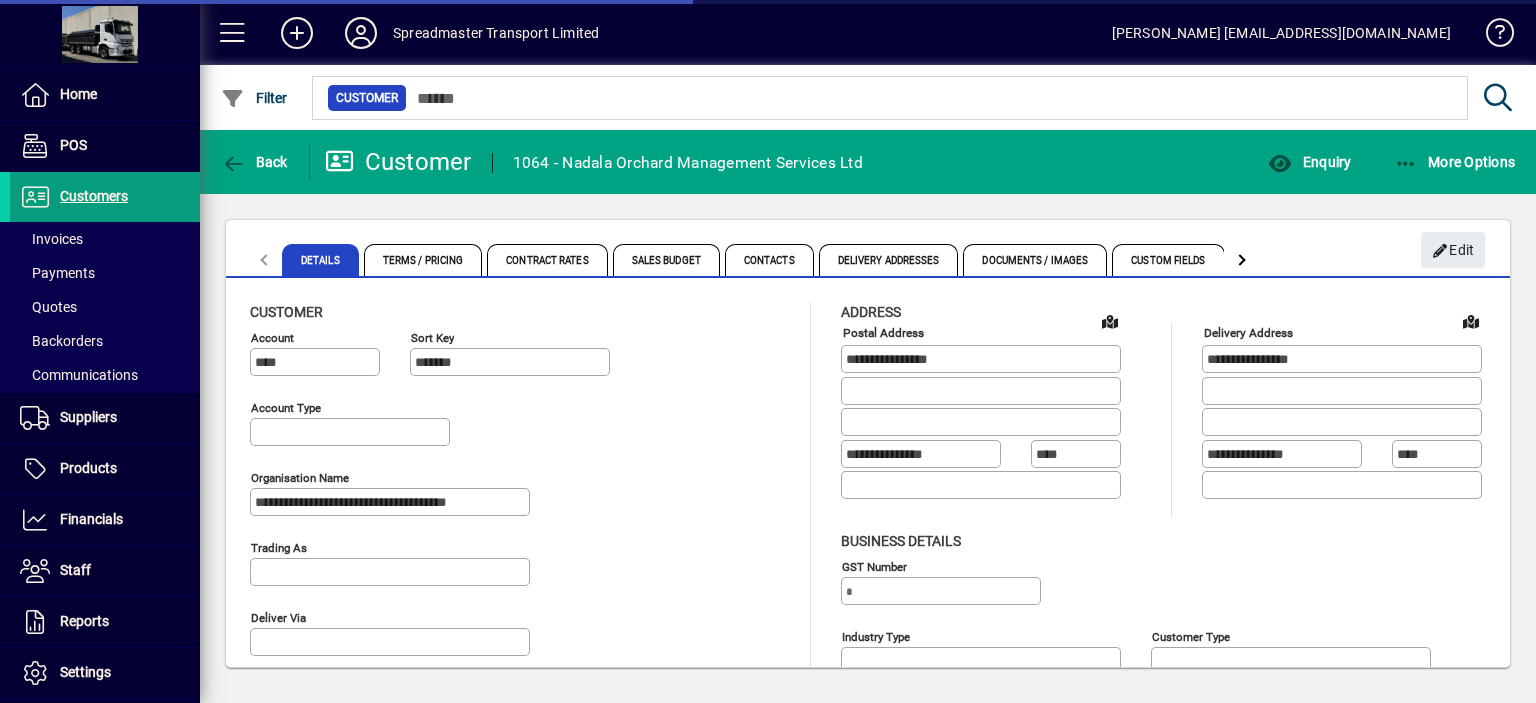 type on "**********" 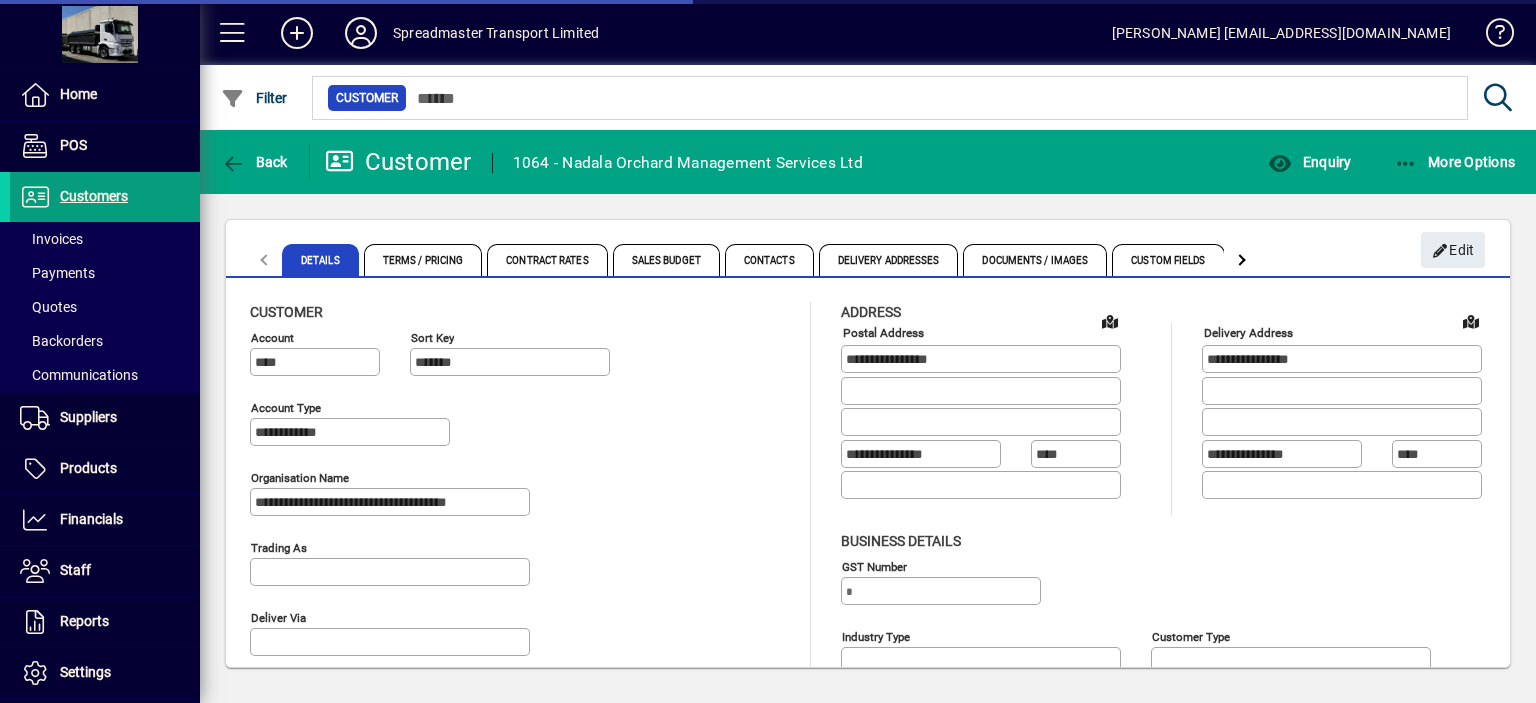 type on "**********" 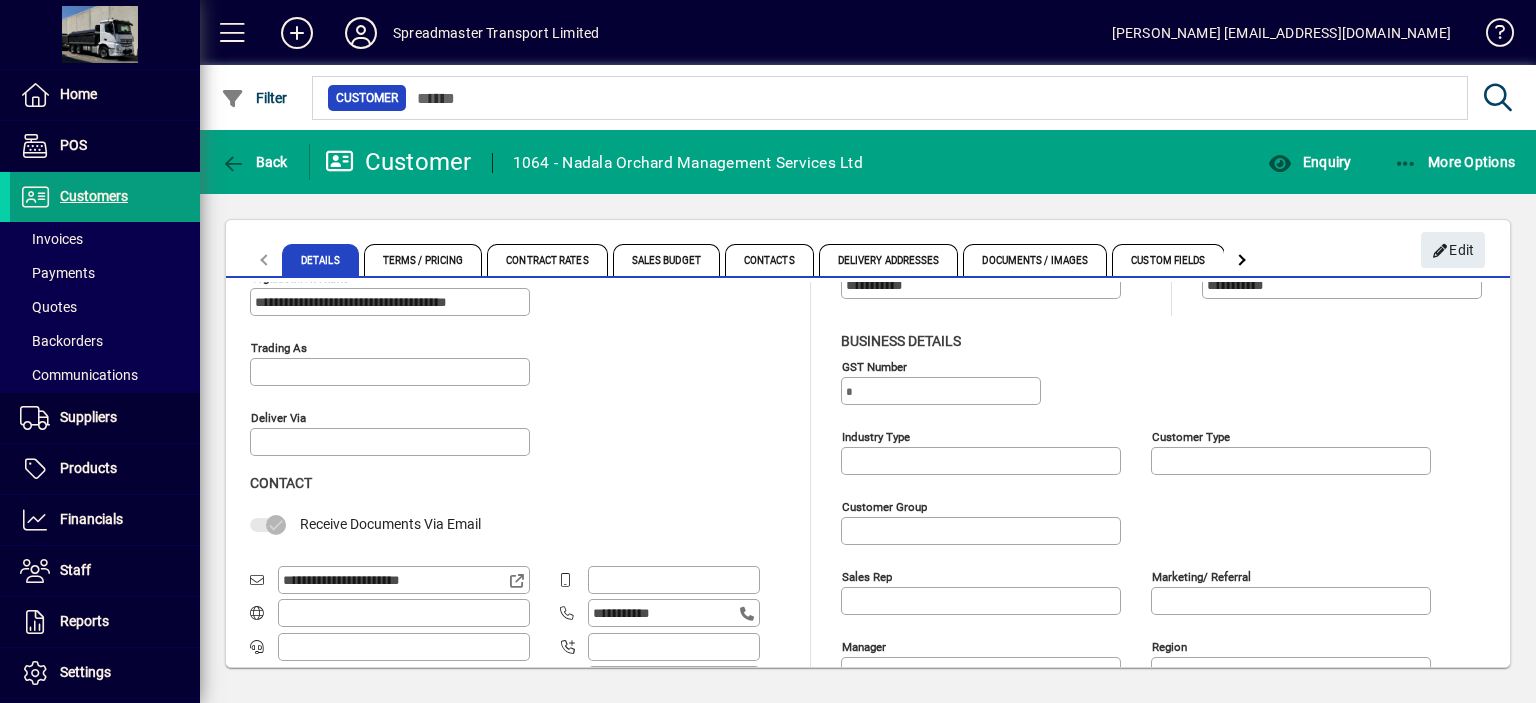 scroll, scrollTop: 300, scrollLeft: 0, axis: vertical 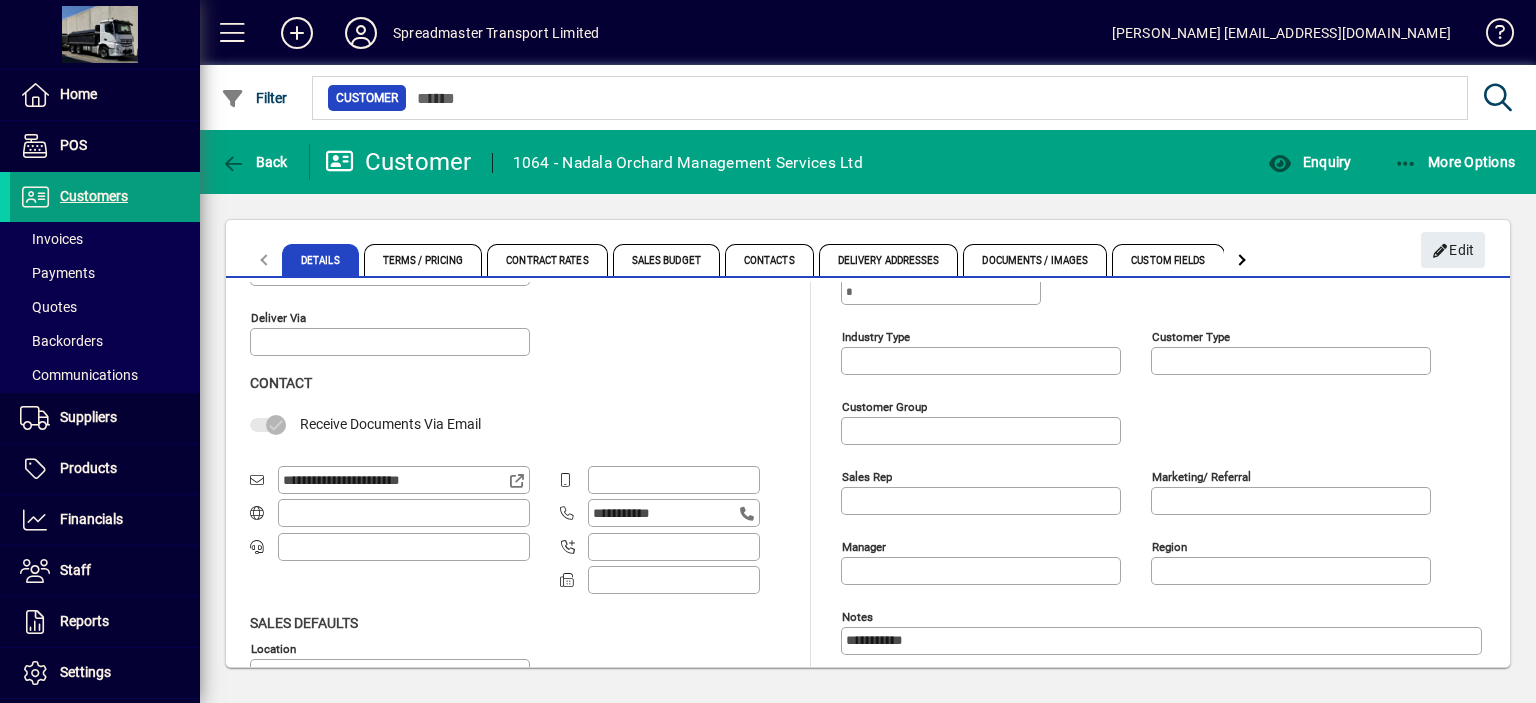 drag, startPoint x: 460, startPoint y: 478, endPoint x: 276, endPoint y: 478, distance: 184 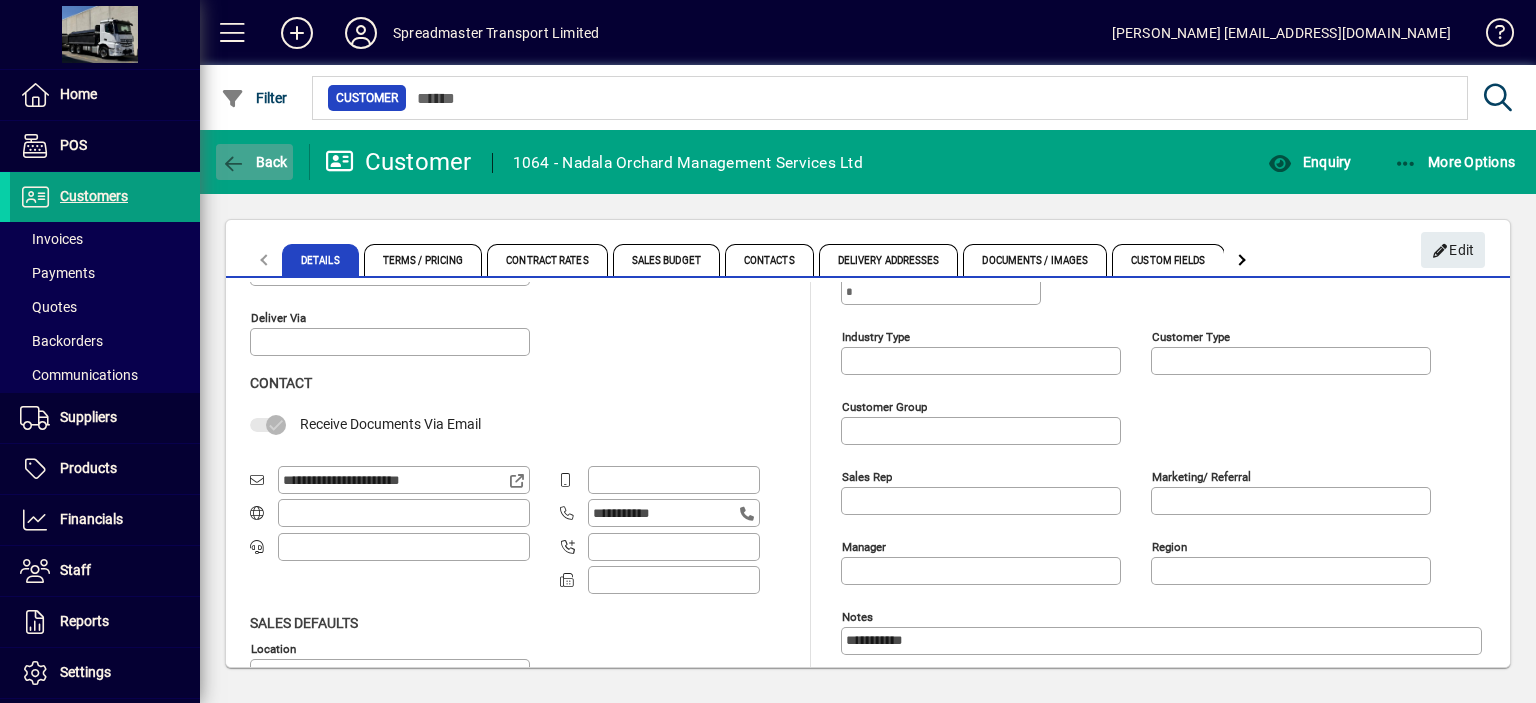 click on "Back" 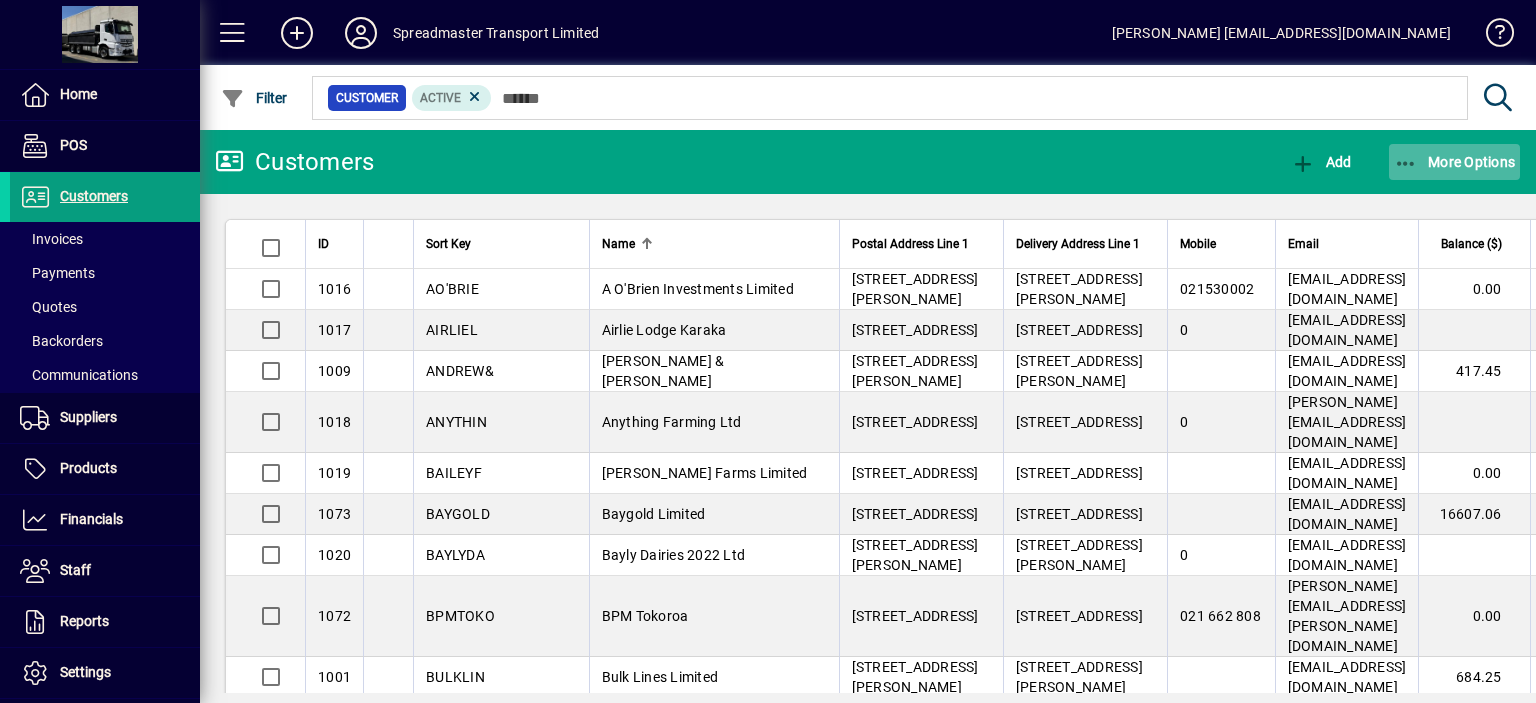 click on "More Options" 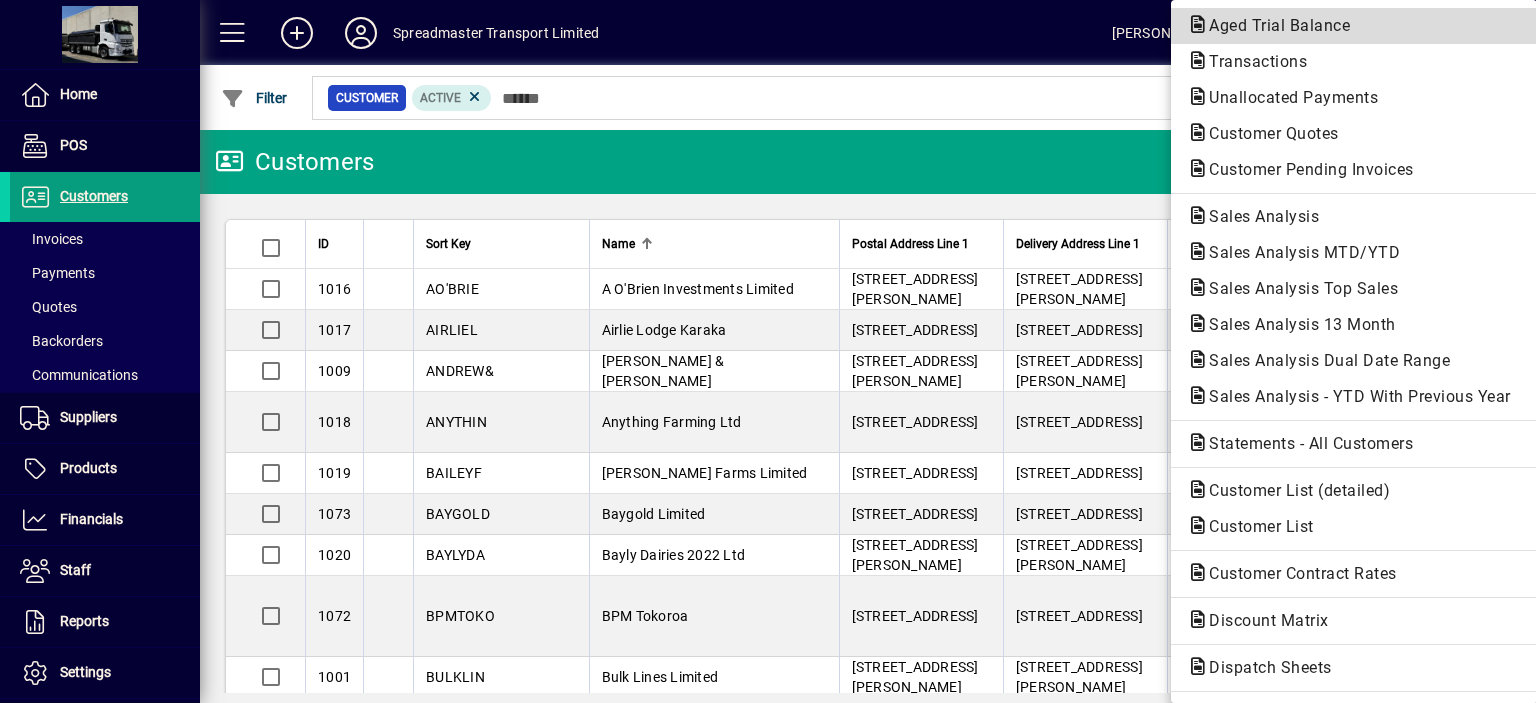 click on "Aged Trial Balance" 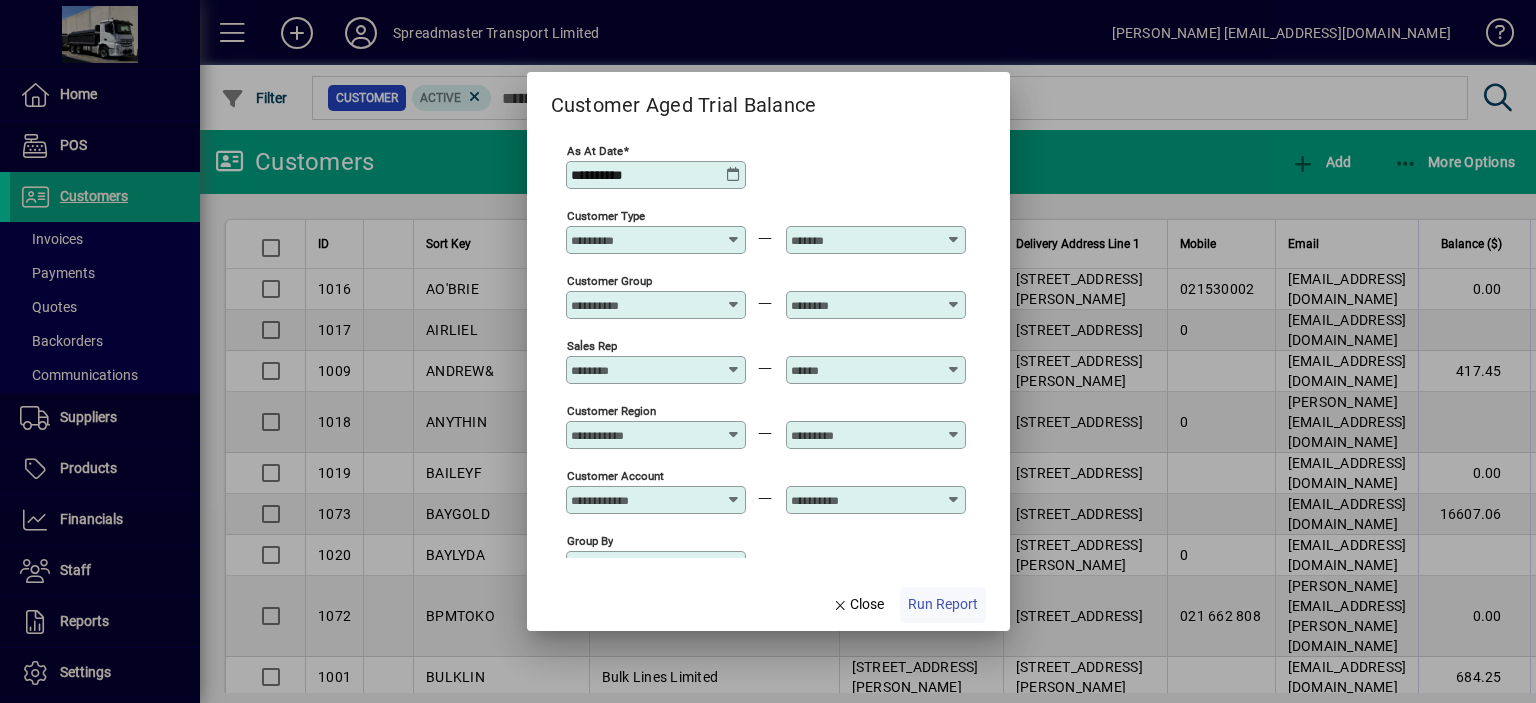 click on "Run Report" 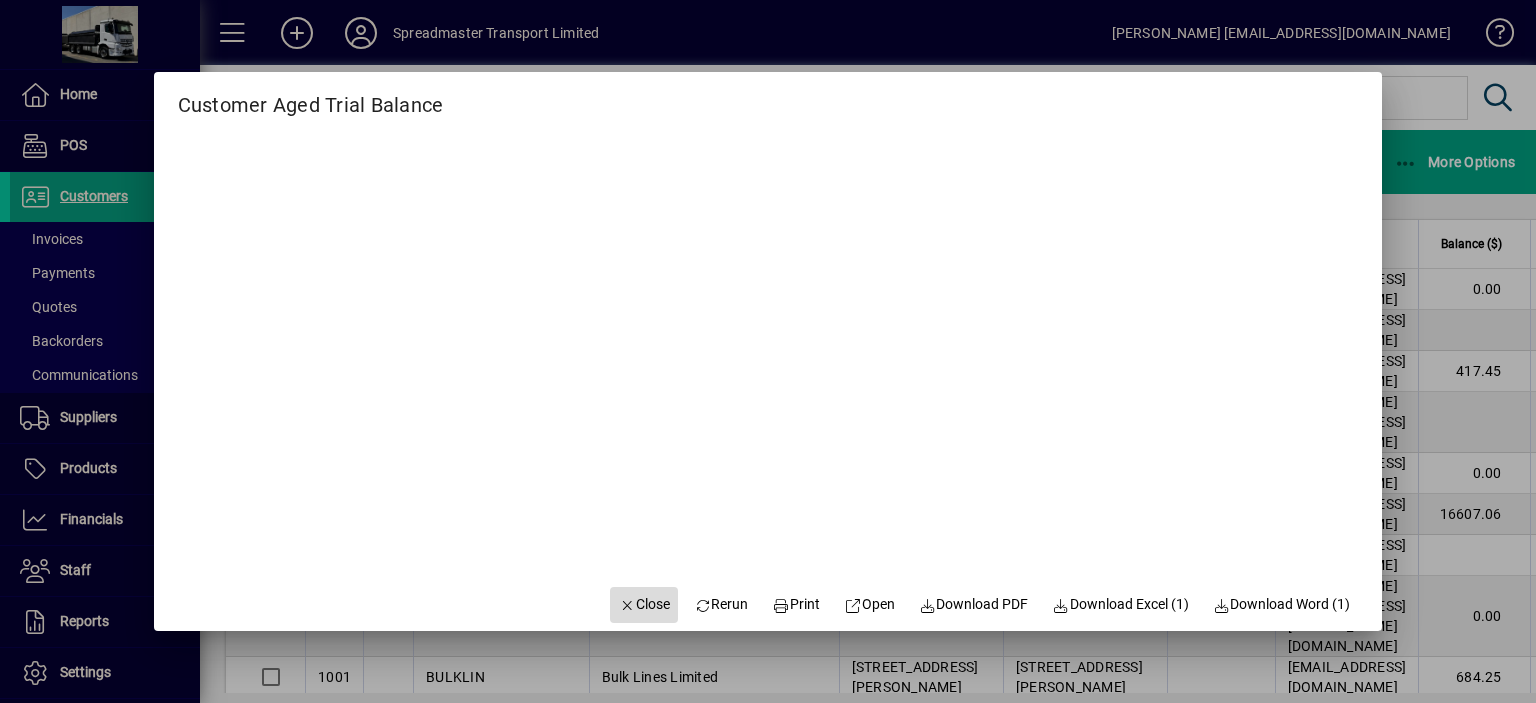 click on "Close" 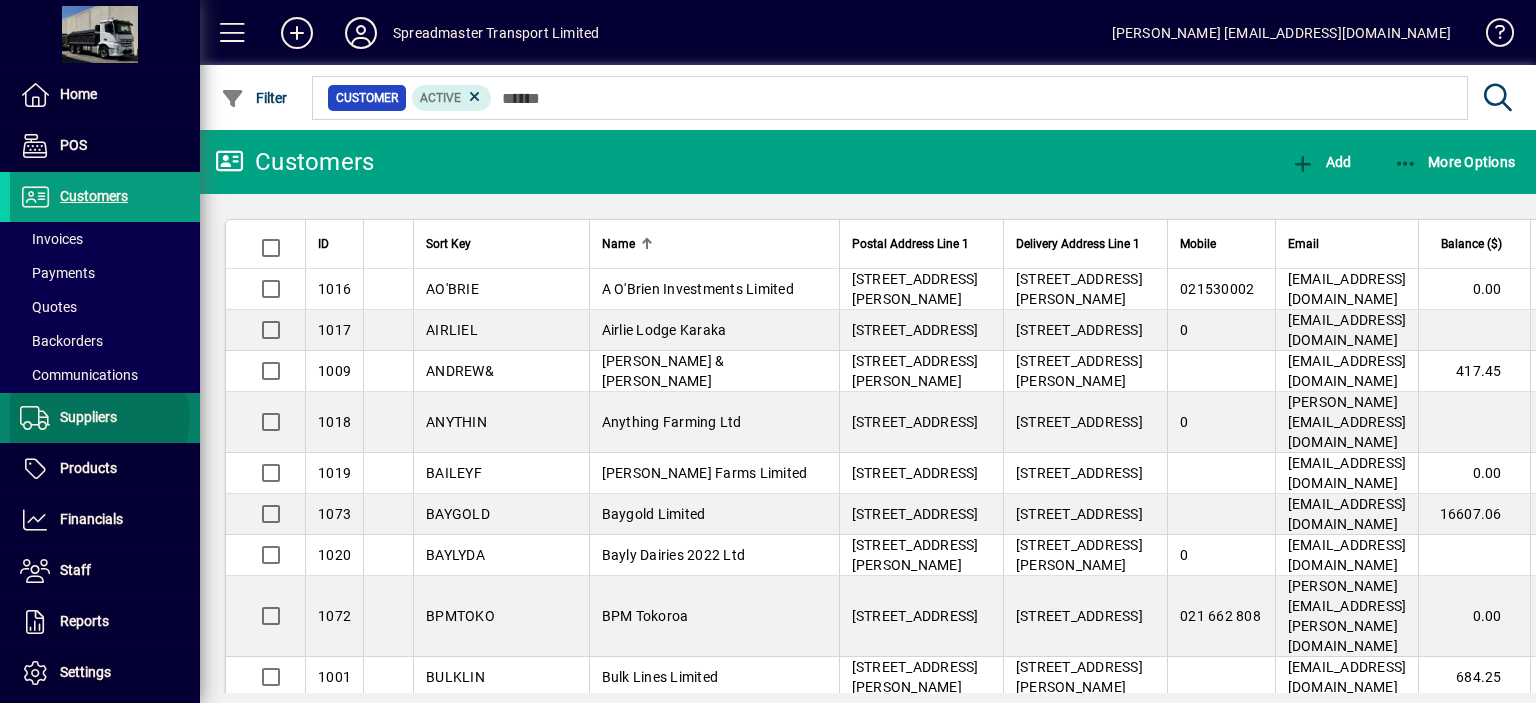 click on "Suppliers" at bounding box center (88, 417) 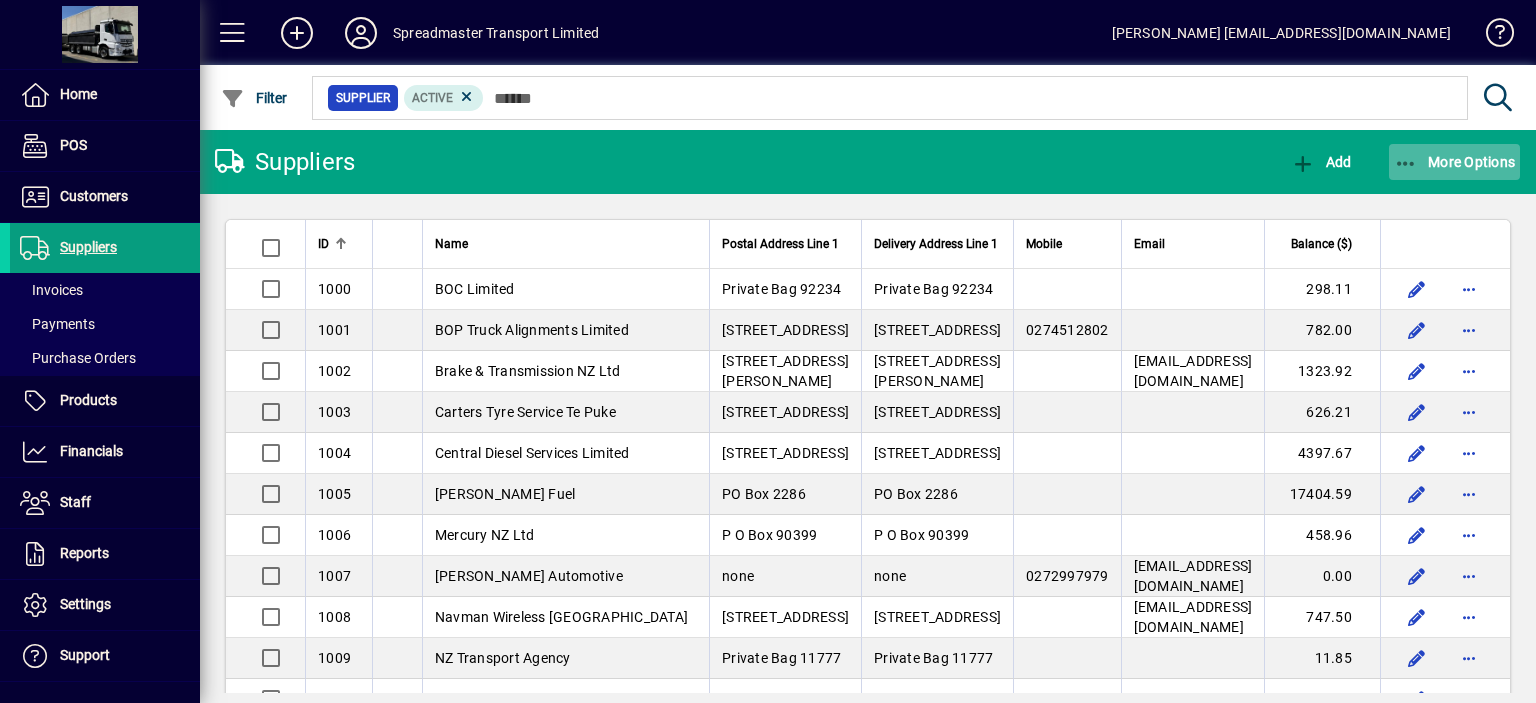 click on "More Options" 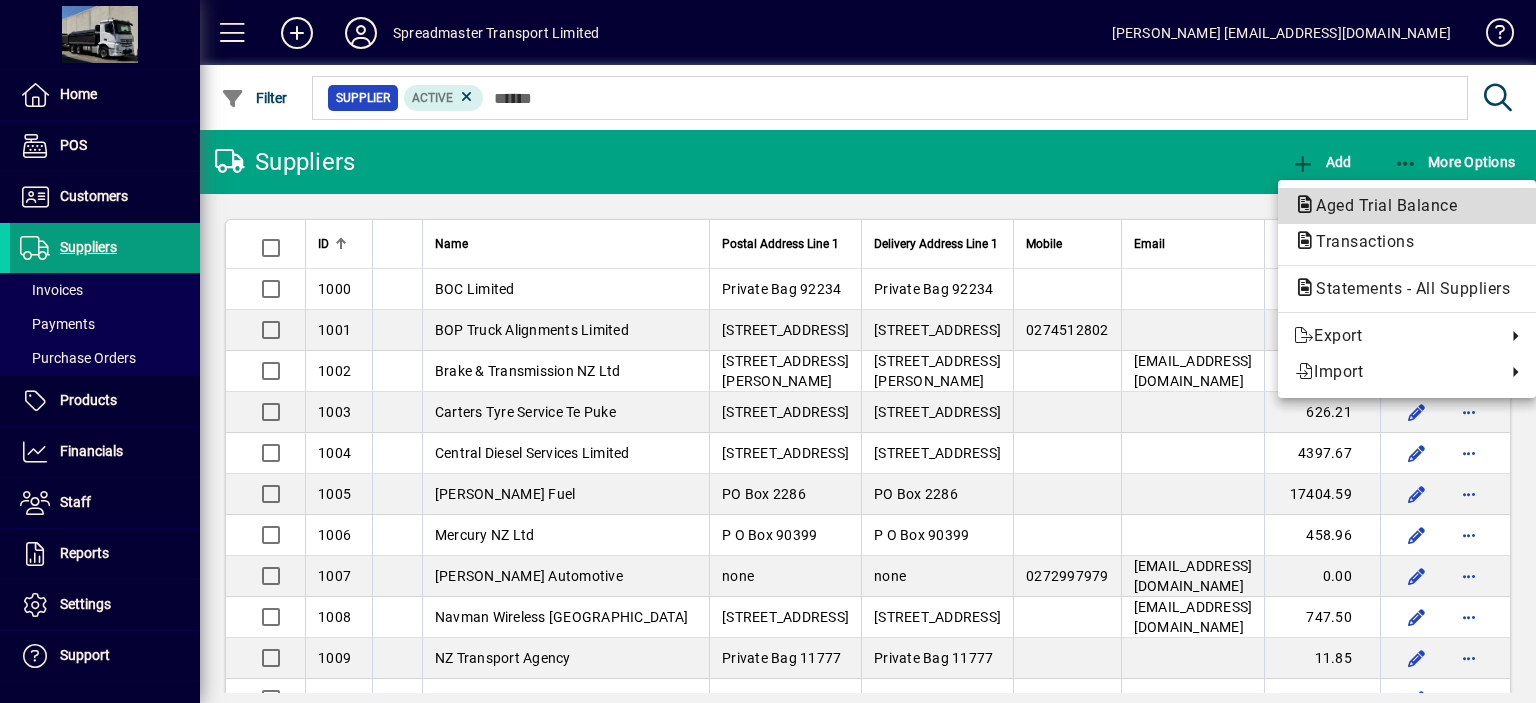 click on "Aged Trial Balance" 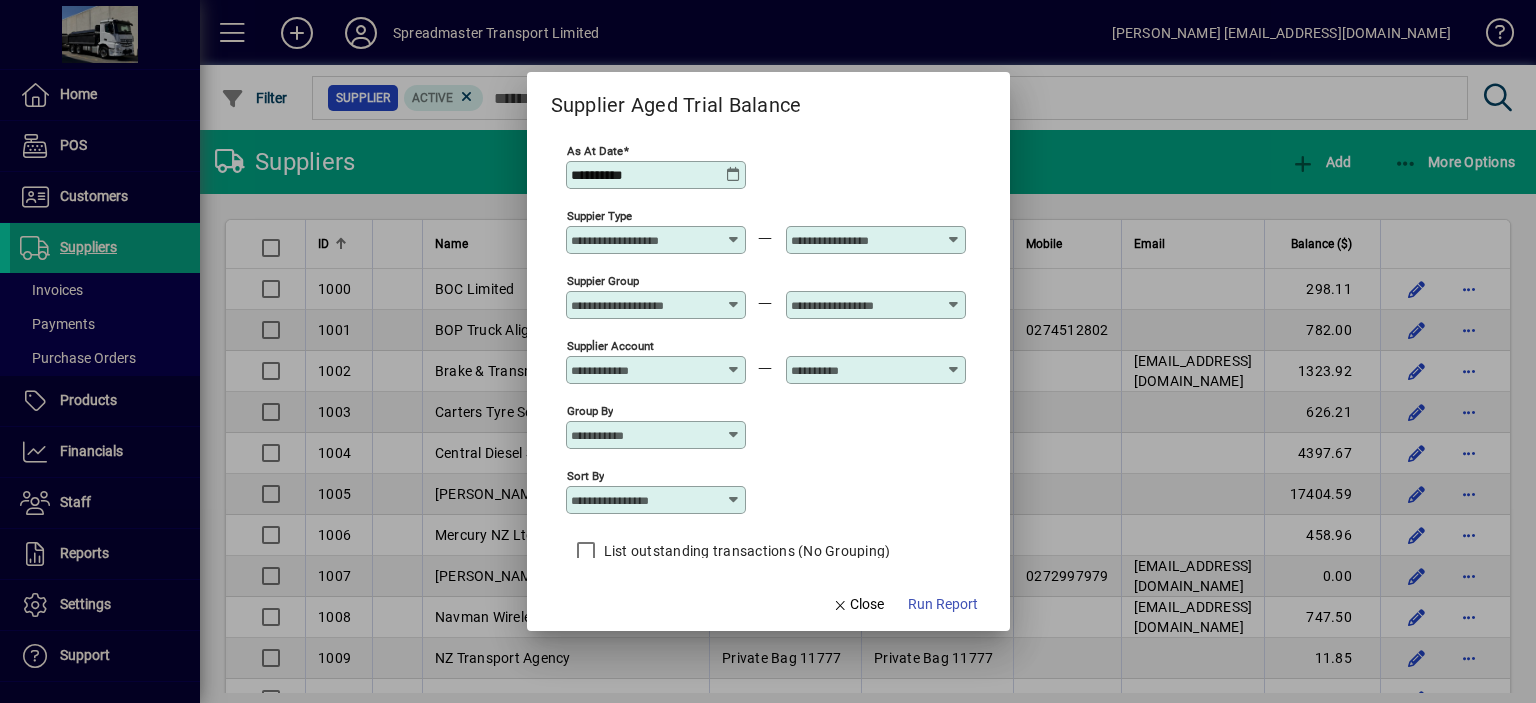 click at bounding box center [734, 500] 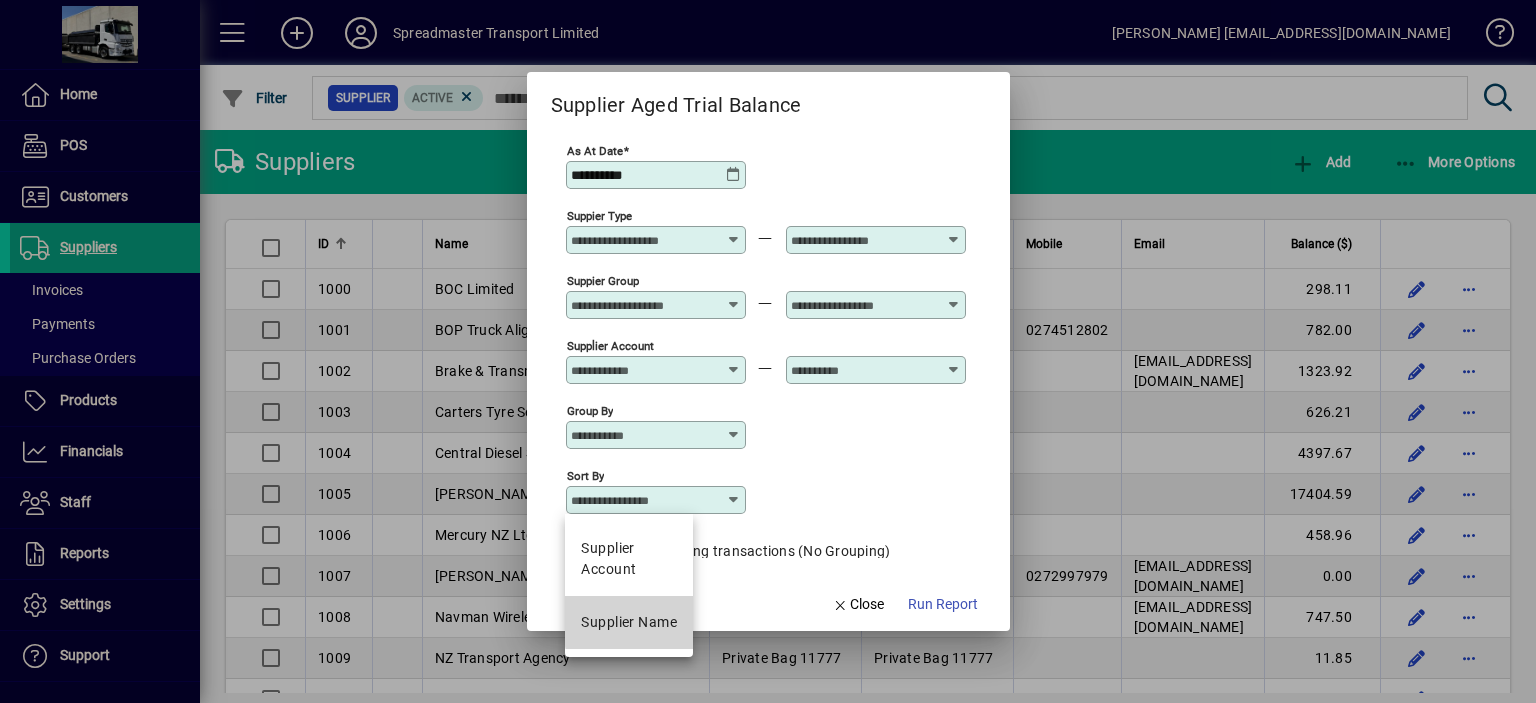 click on "Supplier Name" at bounding box center [629, 622] 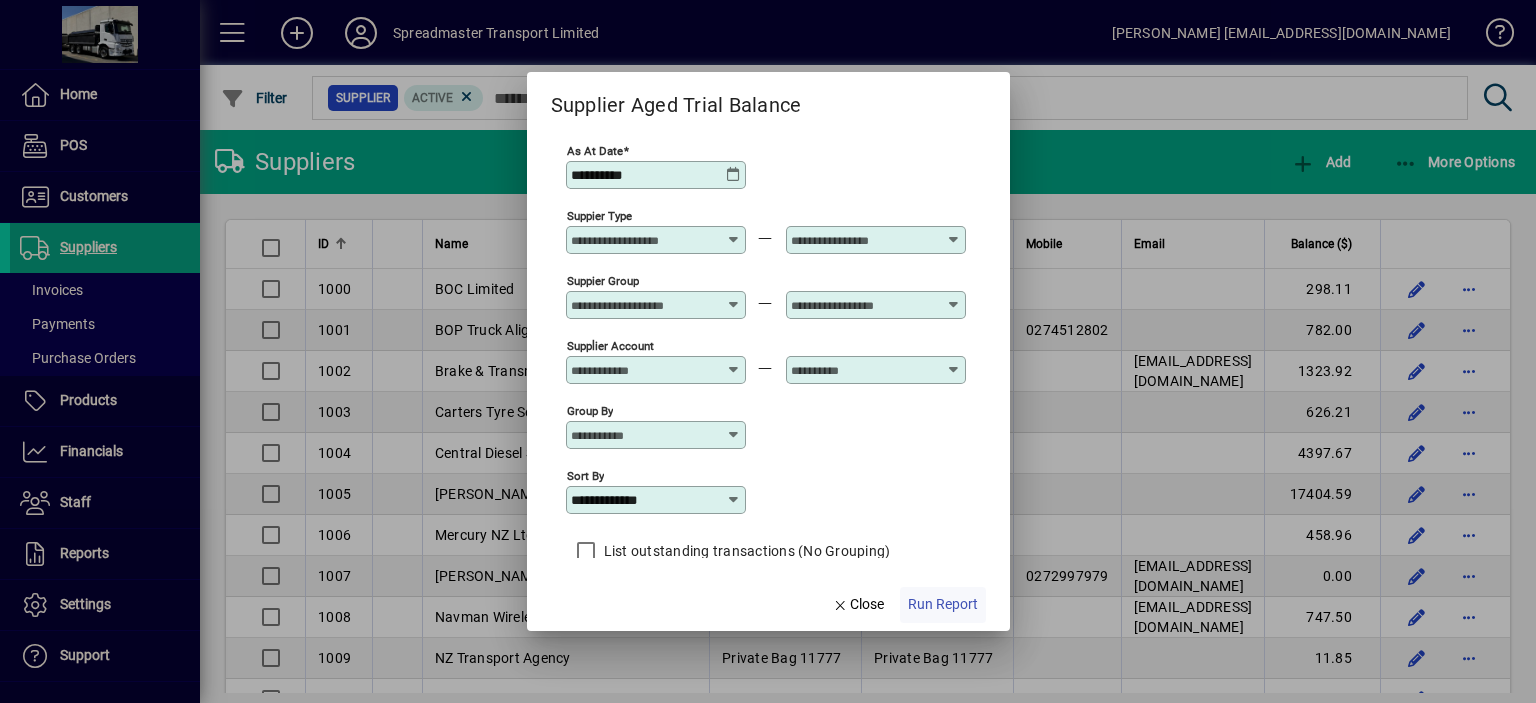 click on "Run Report" 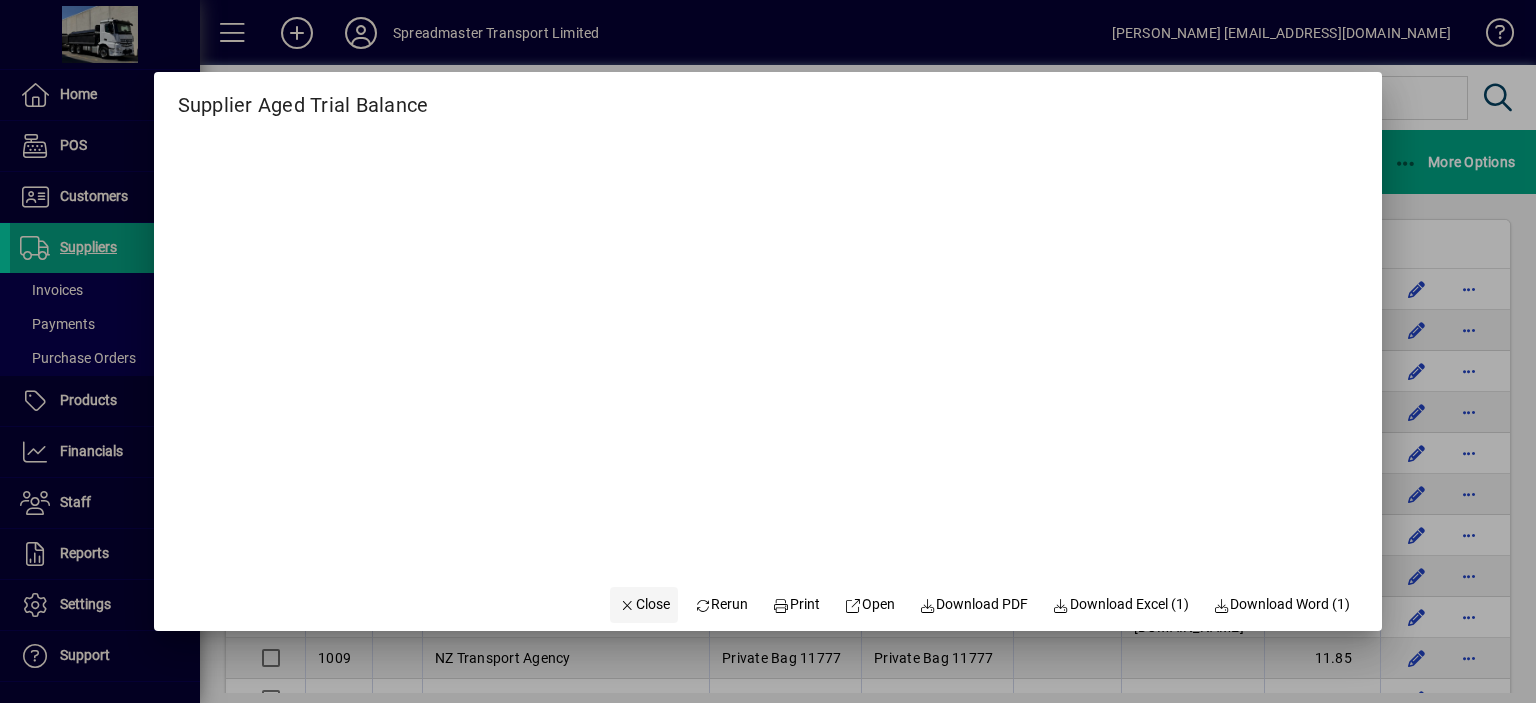 click on "Close" 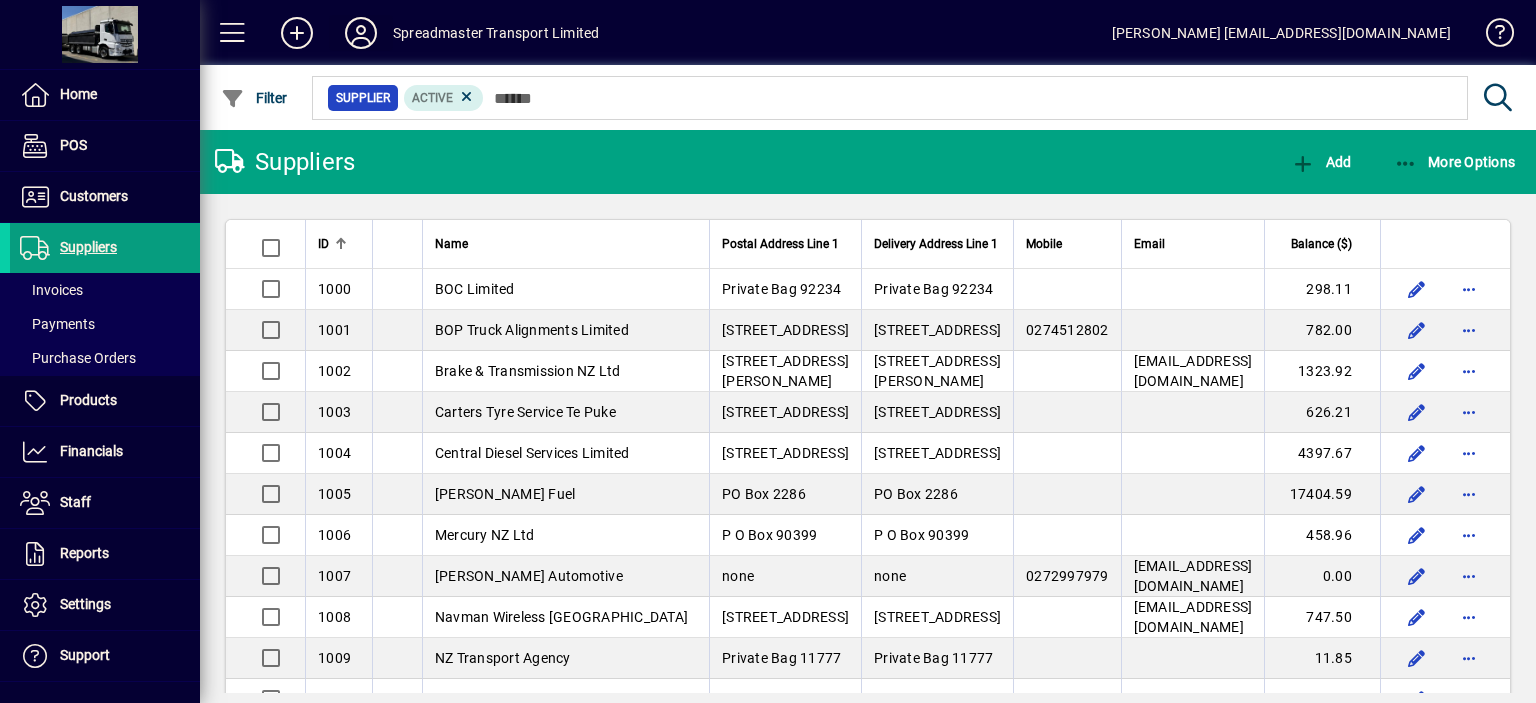 click 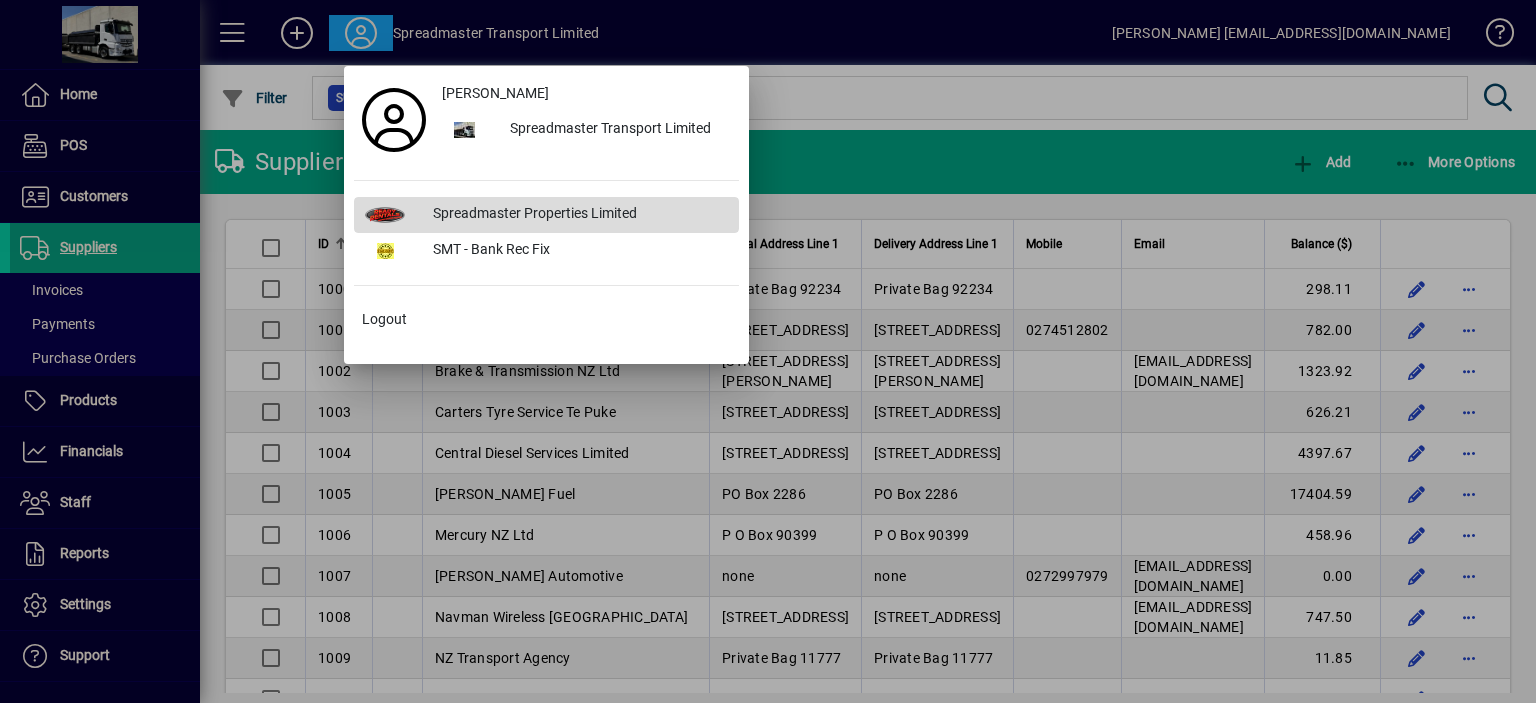 click on "Spreadmaster Properties Limited" at bounding box center [578, 215] 